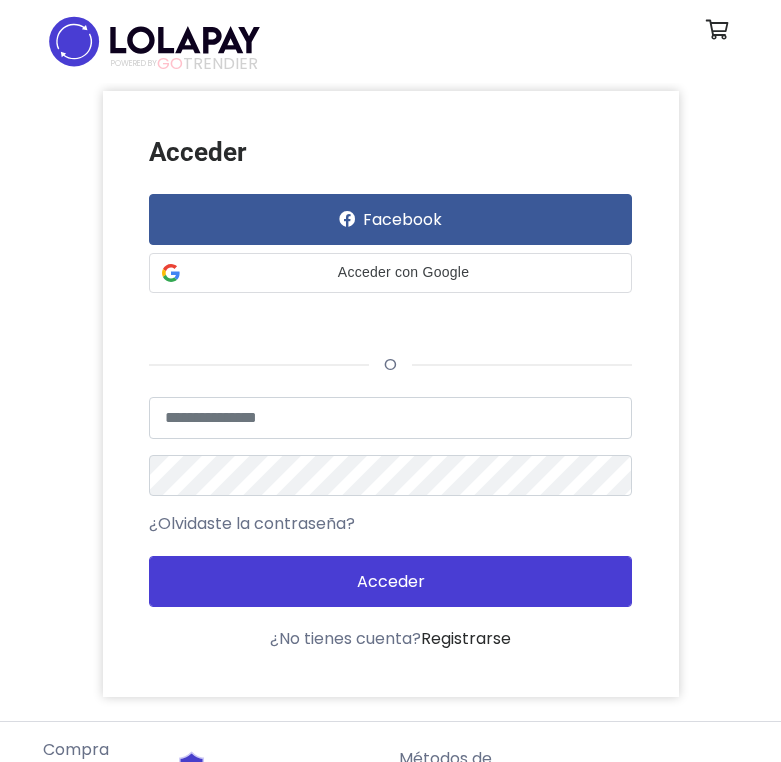scroll, scrollTop: 0, scrollLeft: 0, axis: both 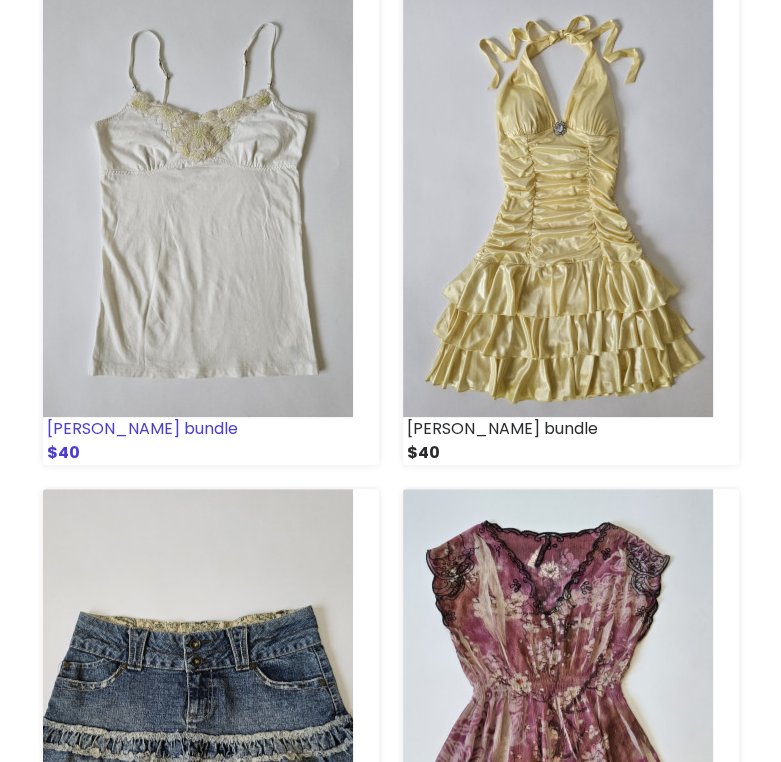 click at bounding box center [198, 202] 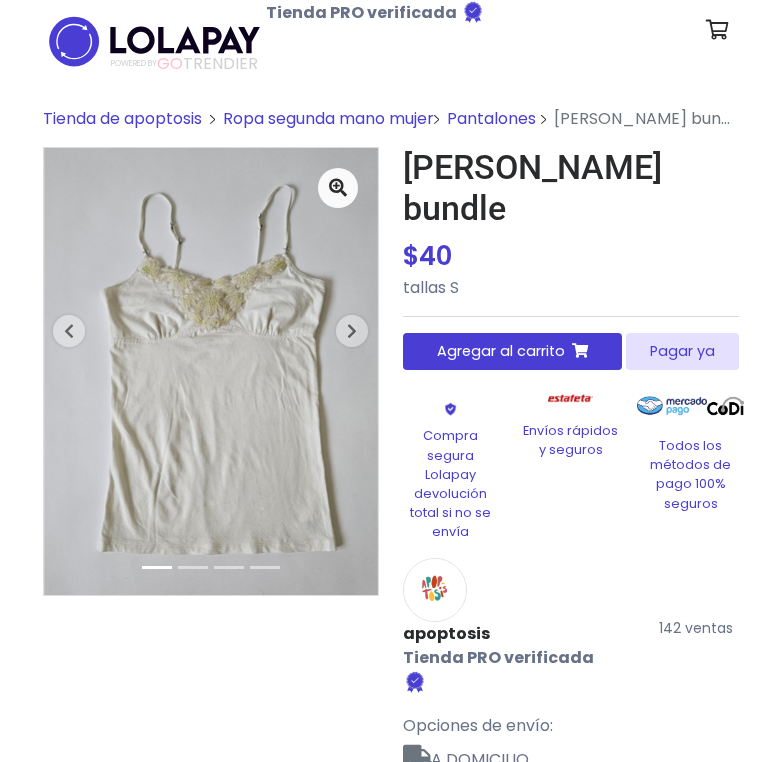 scroll, scrollTop: 0, scrollLeft: 0, axis: both 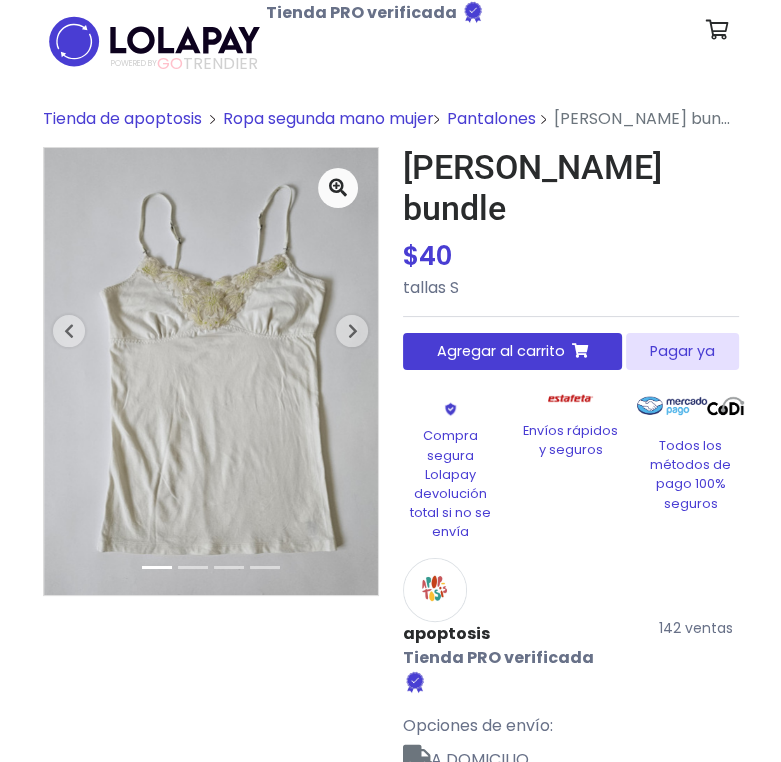 click on "Pagar ya" at bounding box center (682, 351) 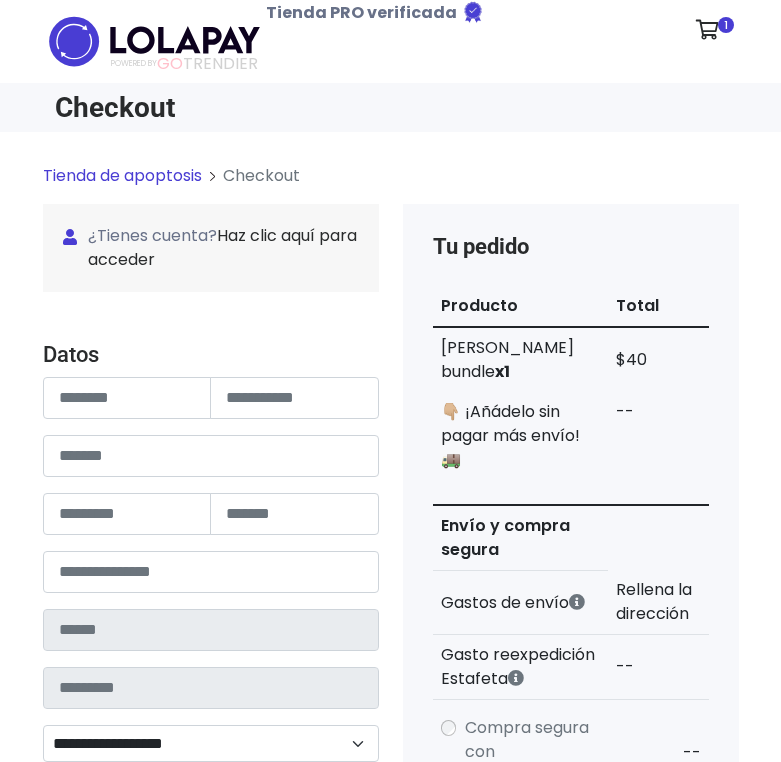 scroll, scrollTop: 0, scrollLeft: 0, axis: both 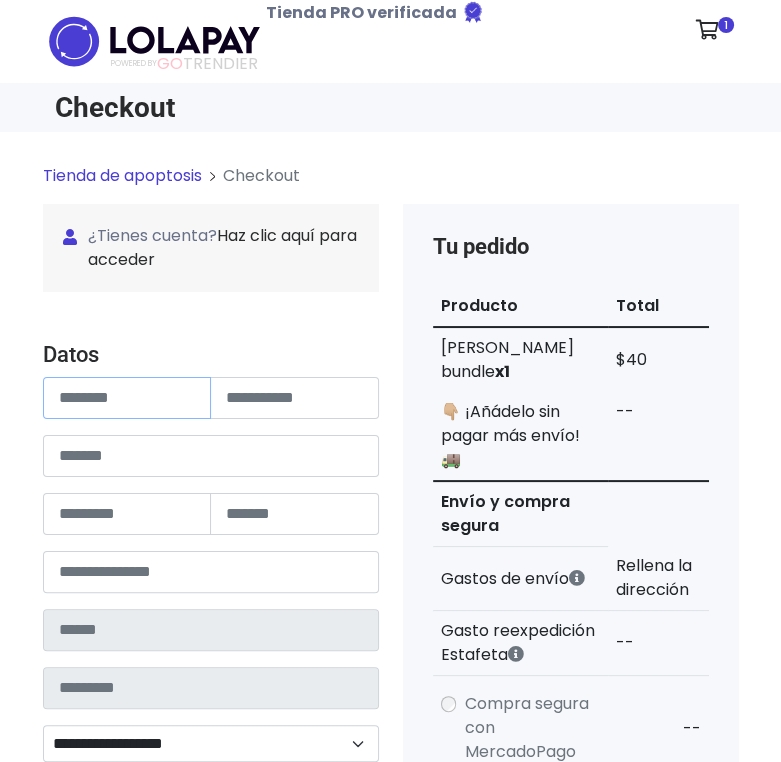 click at bounding box center [127, 398] 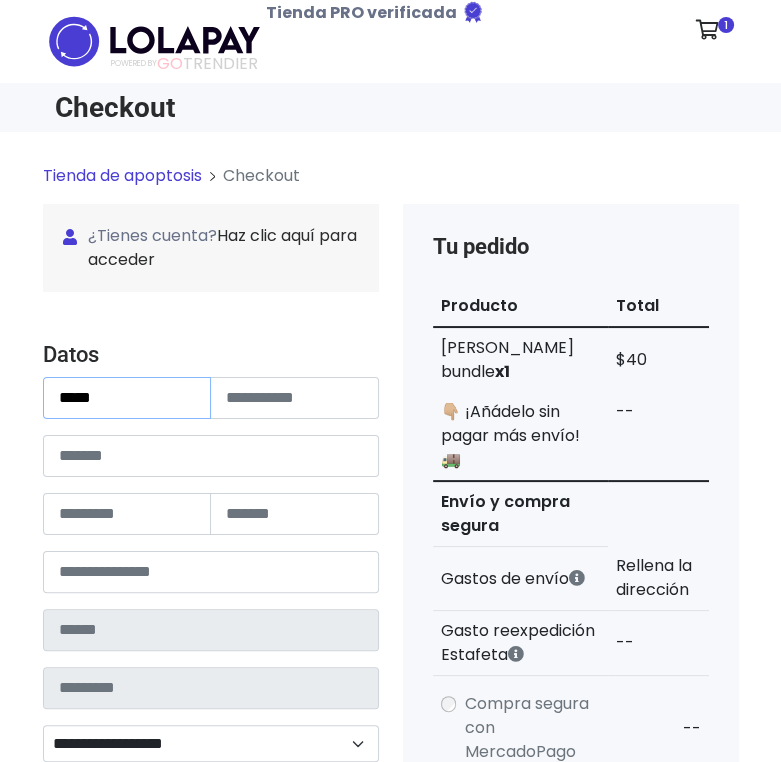 type on "****" 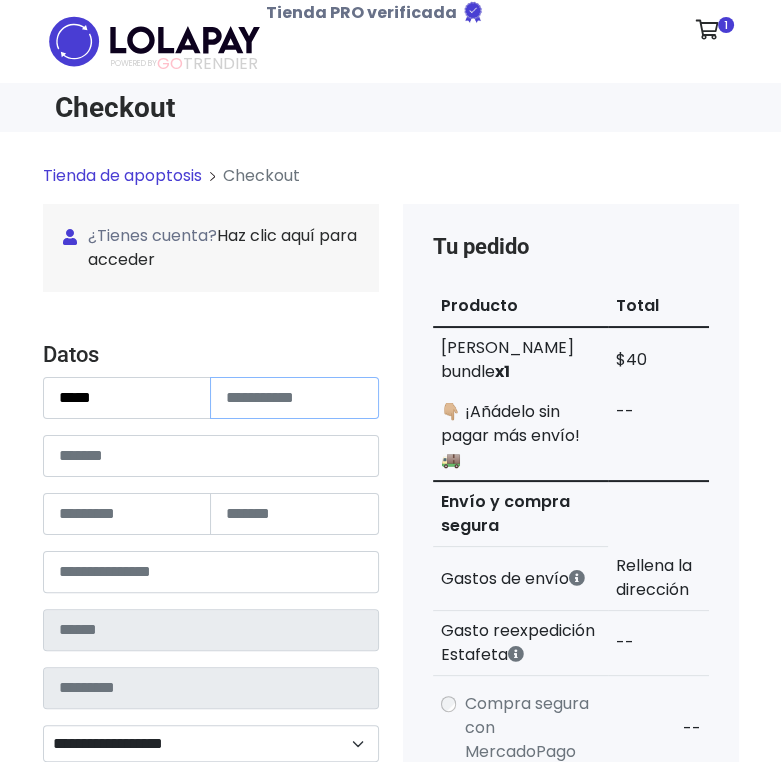 click at bounding box center [294, 398] 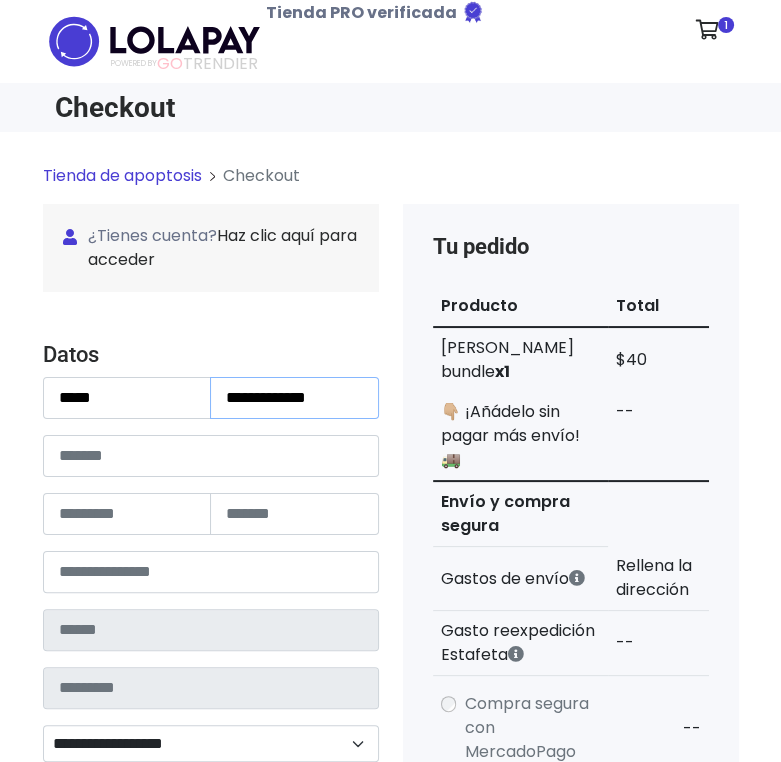 type on "**********" 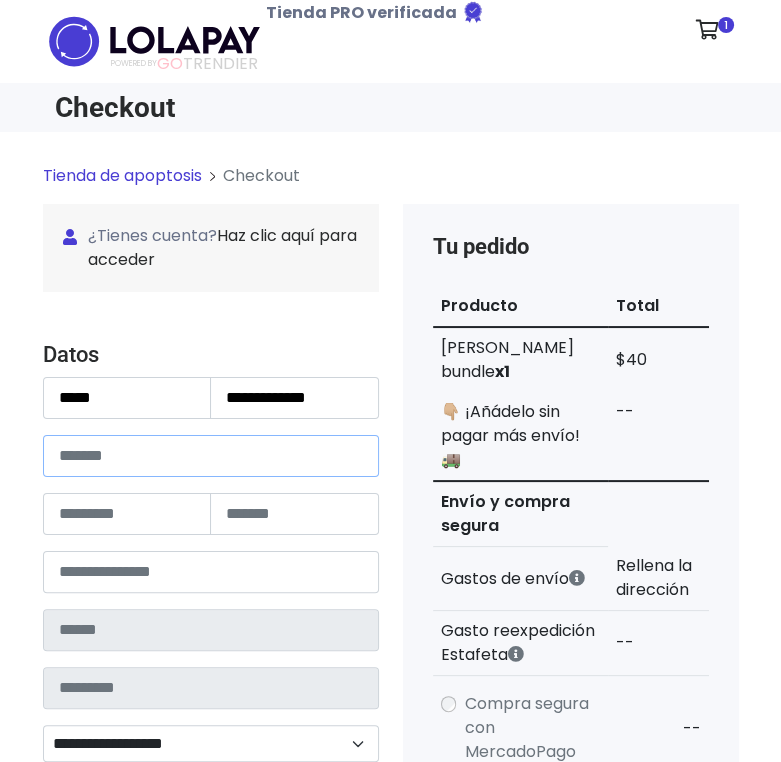 click at bounding box center [211, 456] 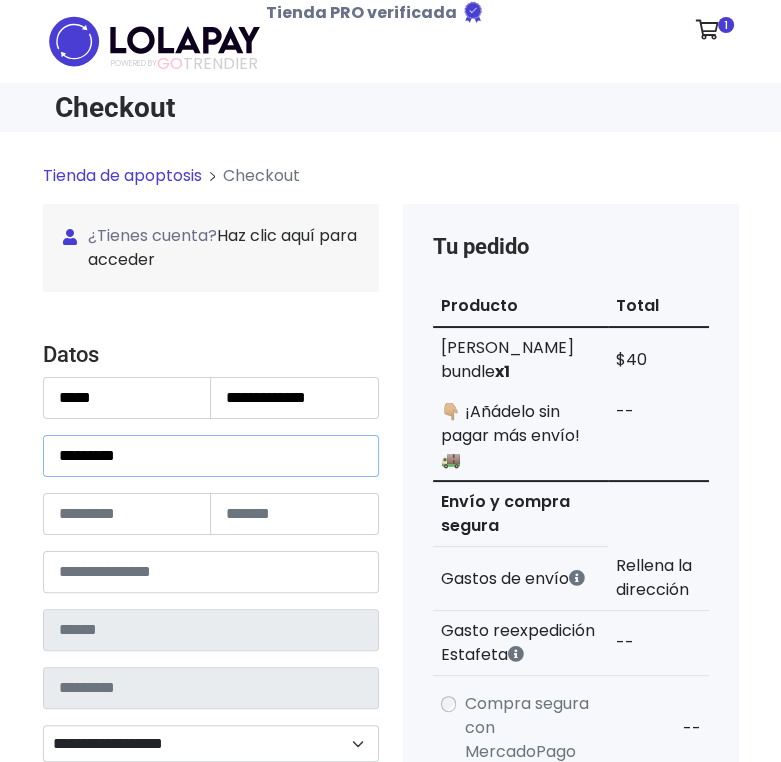 type on "********" 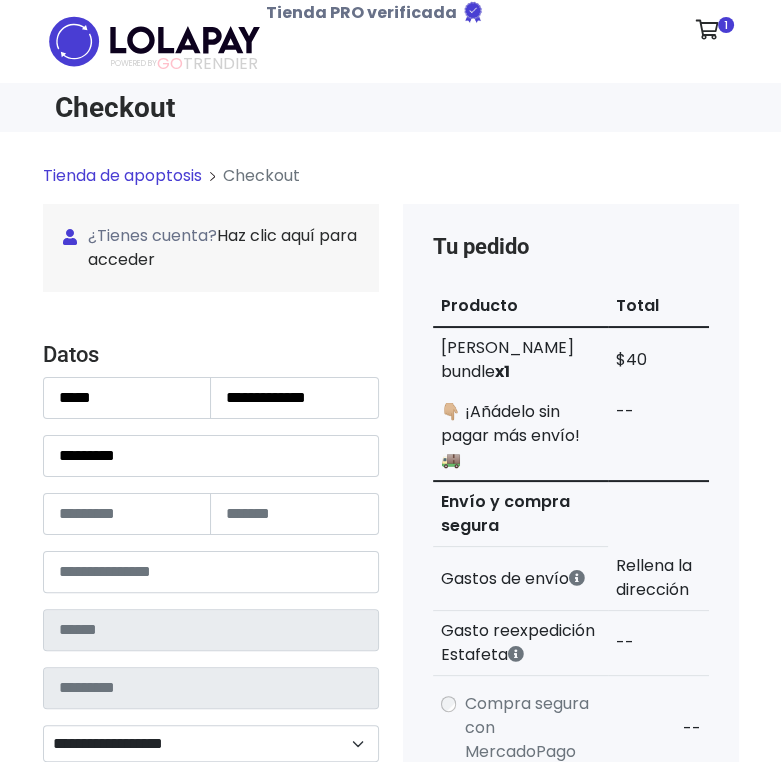 click on "**********" at bounding box center [211, 628] 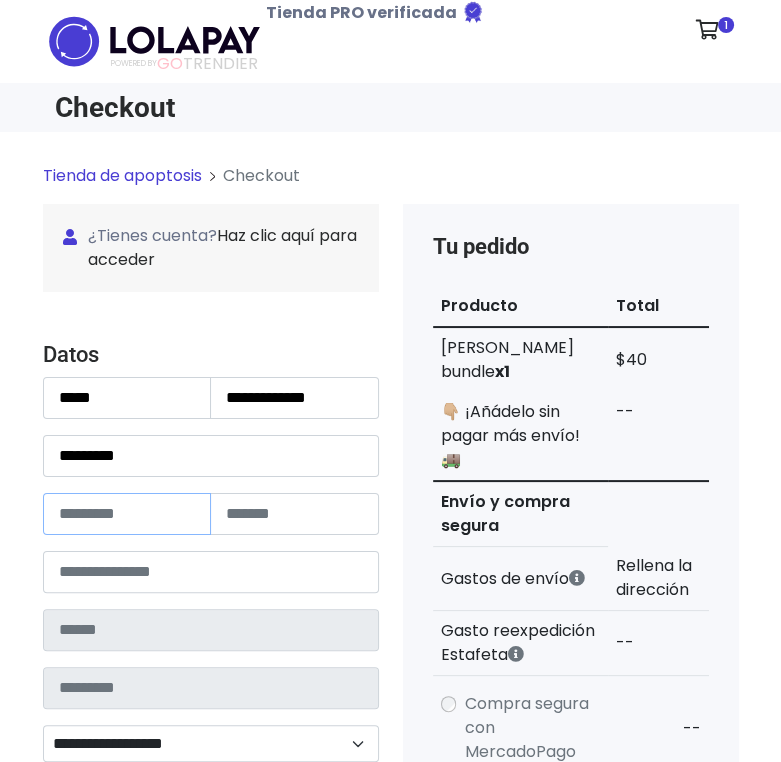 click at bounding box center [127, 514] 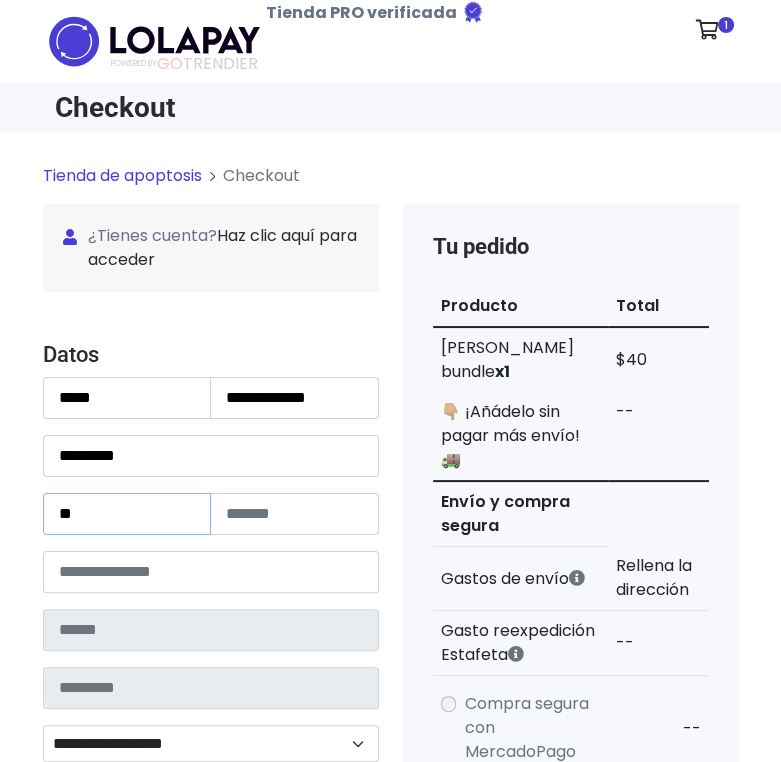 type on "**" 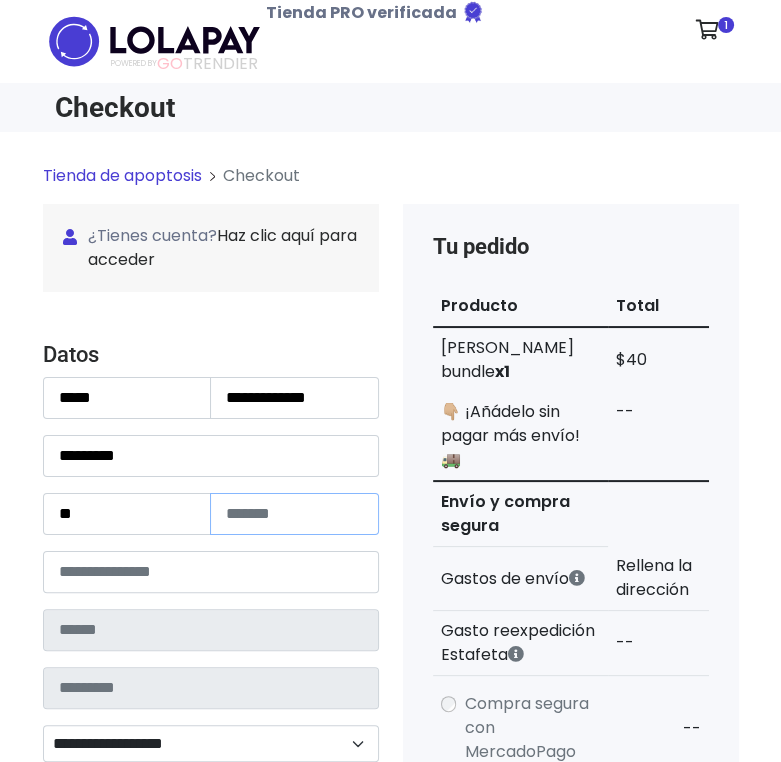 click at bounding box center (294, 514) 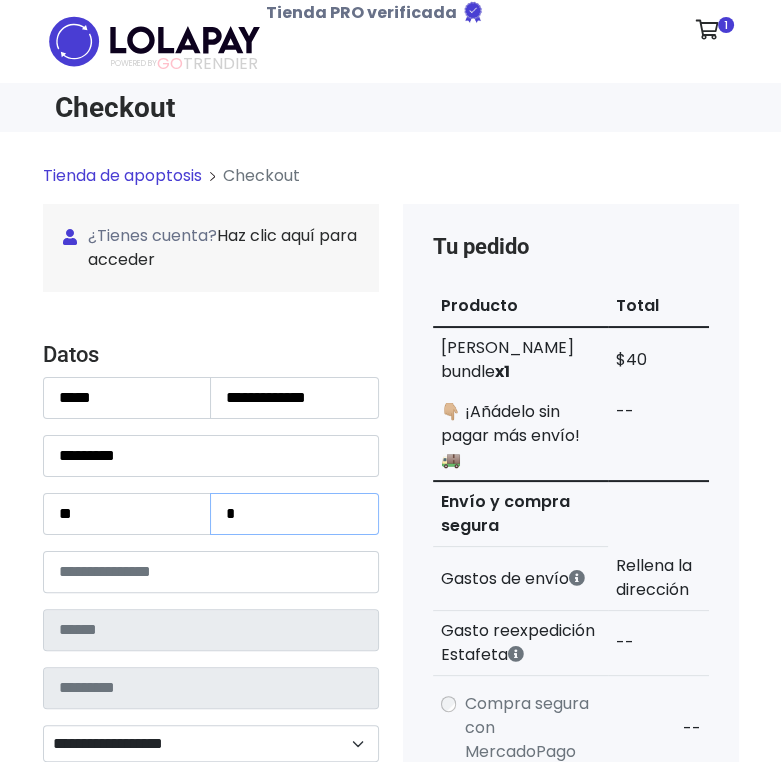 type on "*" 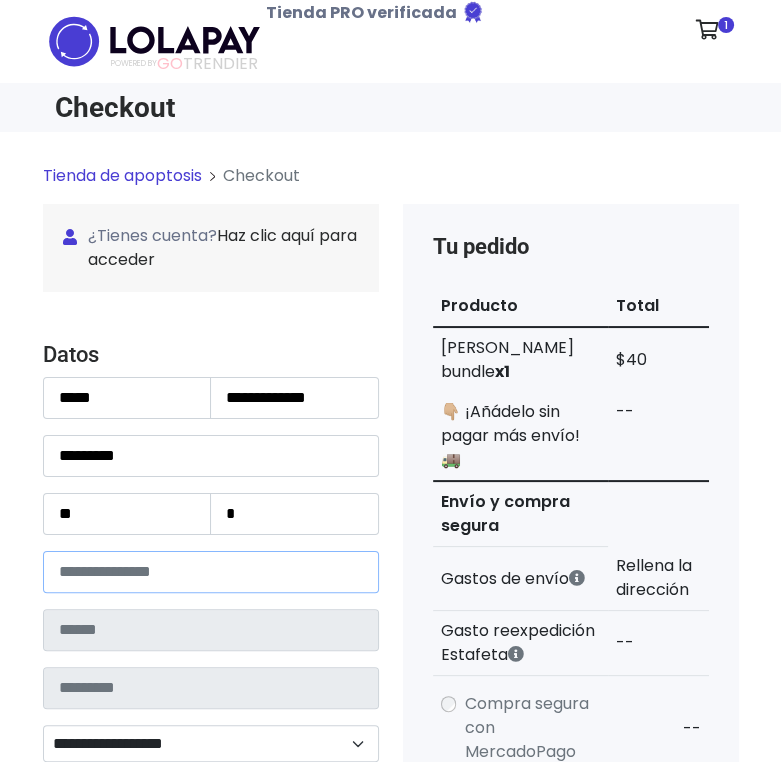 click at bounding box center [211, 572] 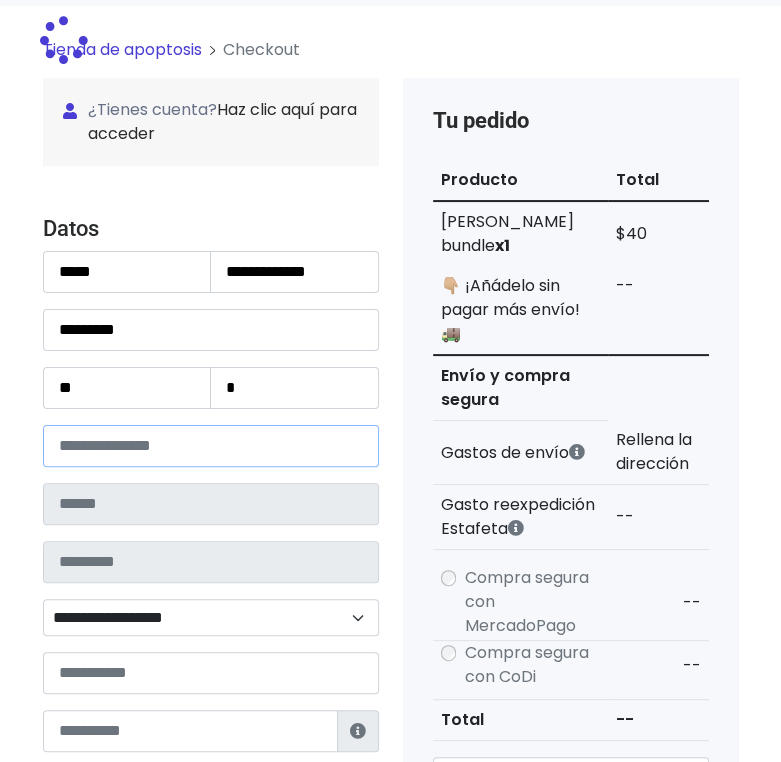 type on "**********" 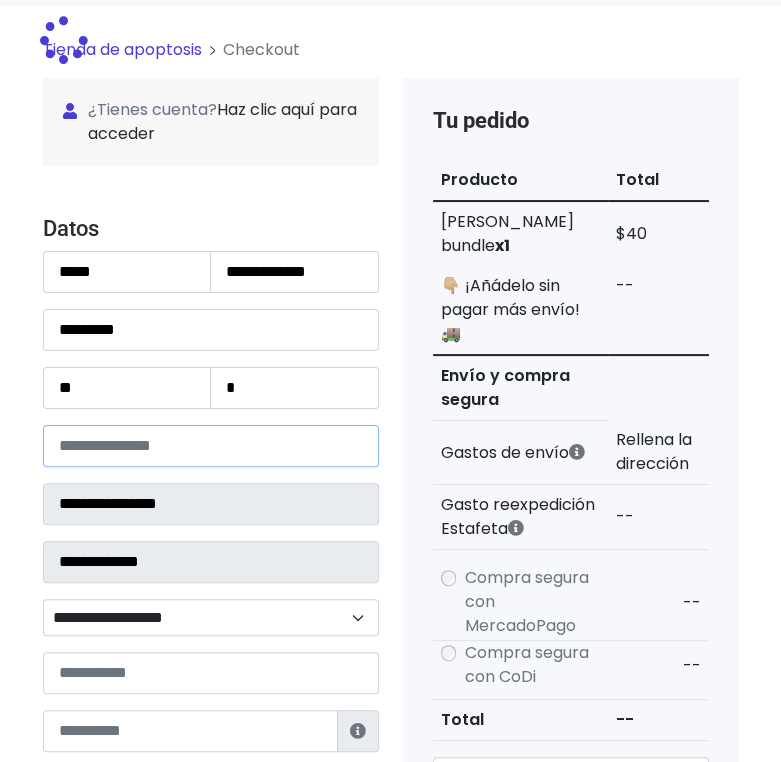 select 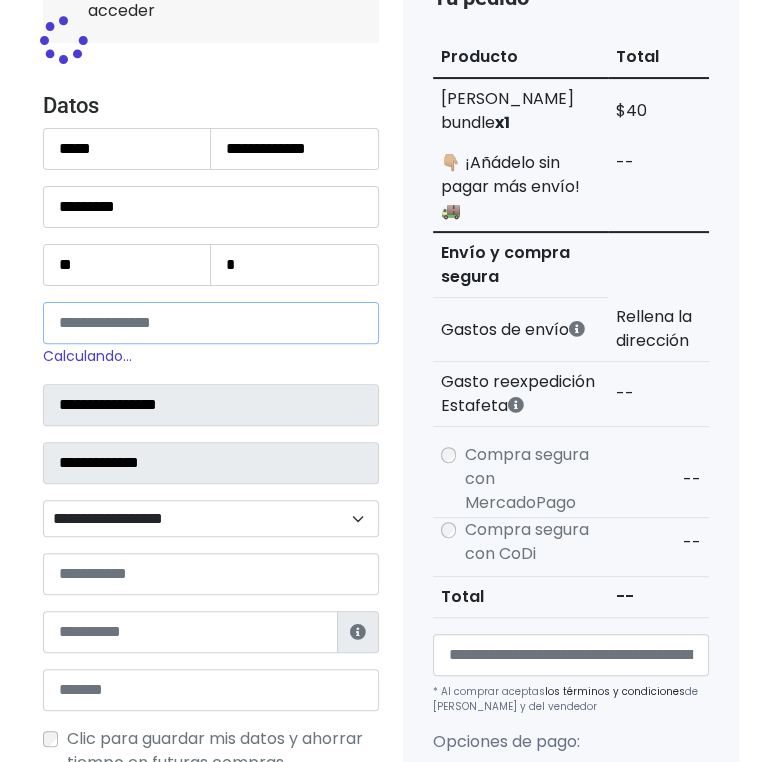 scroll, scrollTop: 375, scrollLeft: 0, axis: vertical 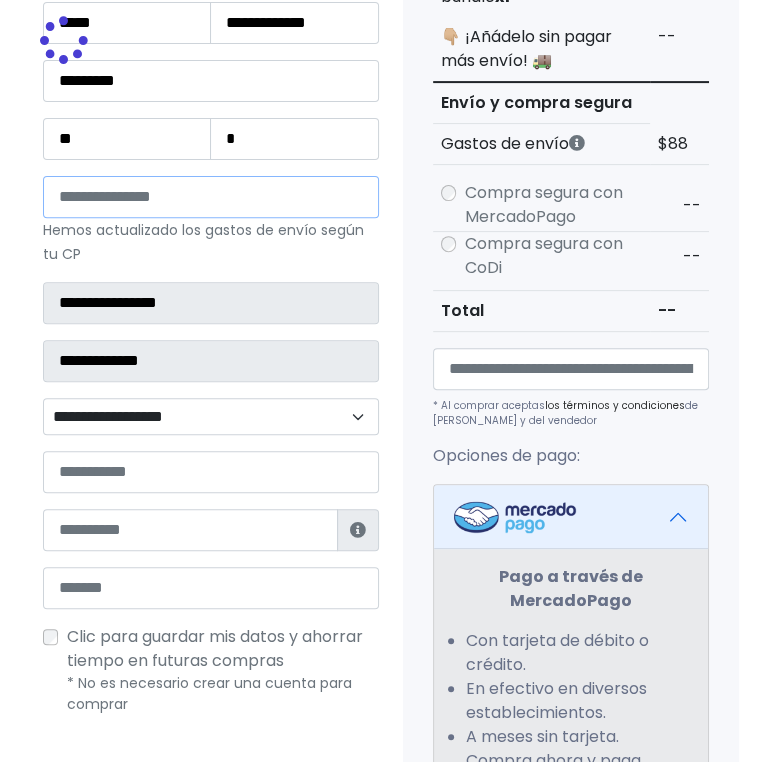 type on "*****" 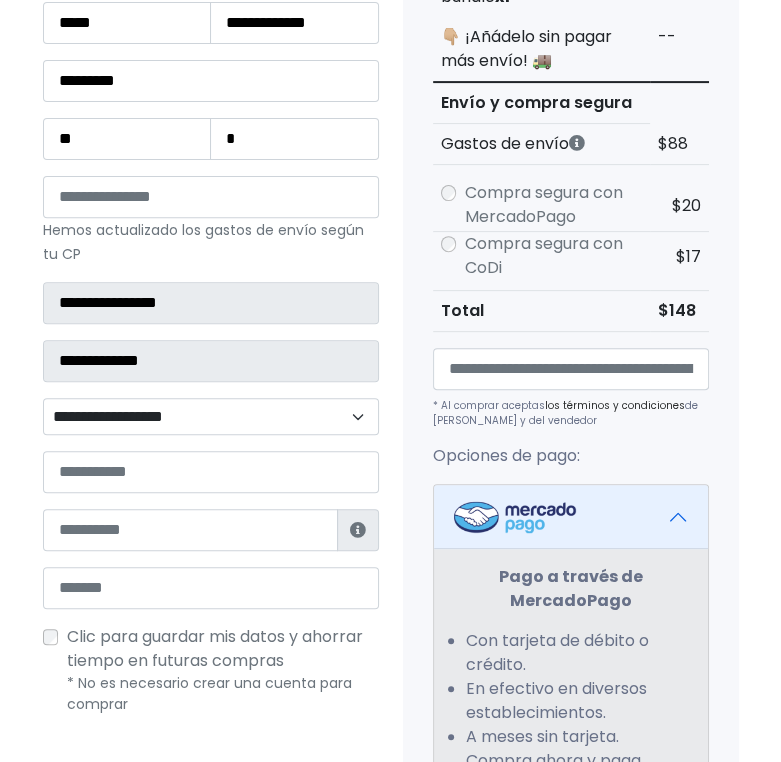 click on "*****
Hemos actualizado los gastos de envío según tu CP
⚠️ Este CP se debe recoger en sucursal.  Qué significa esto?" at bounding box center [211, 221] 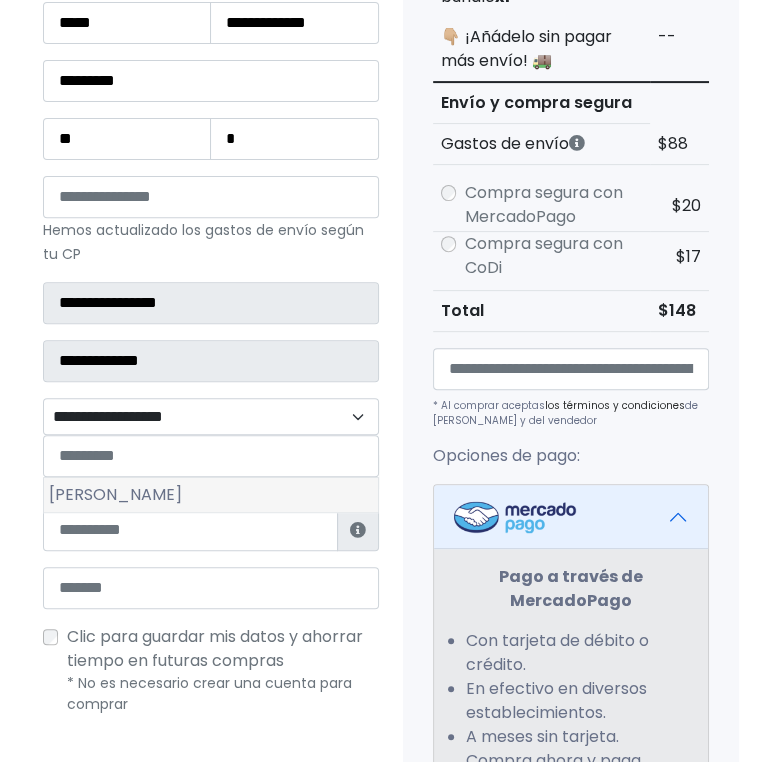 click on "Del Carmen" at bounding box center [211, 495] 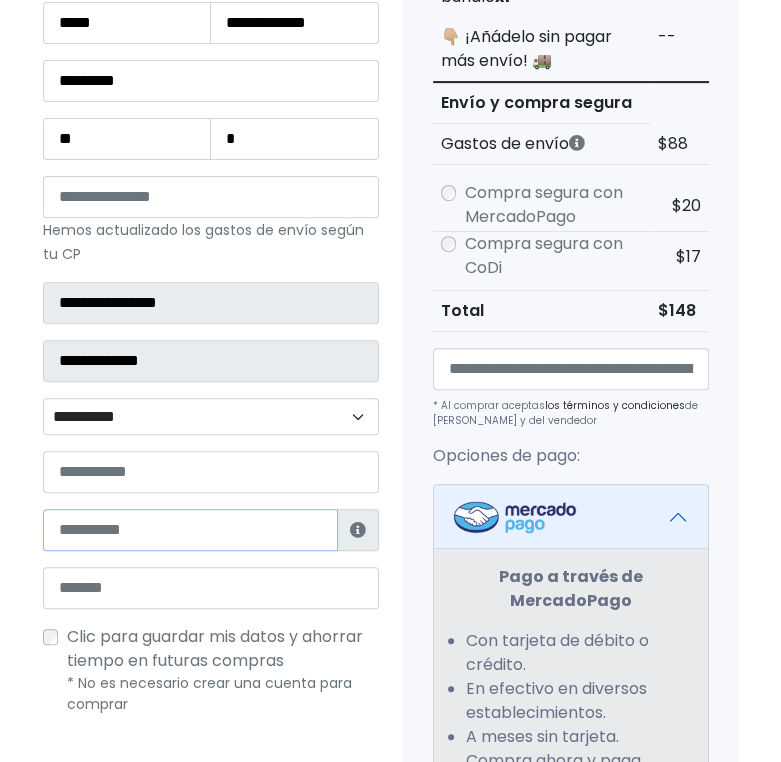 click at bounding box center [190, 530] 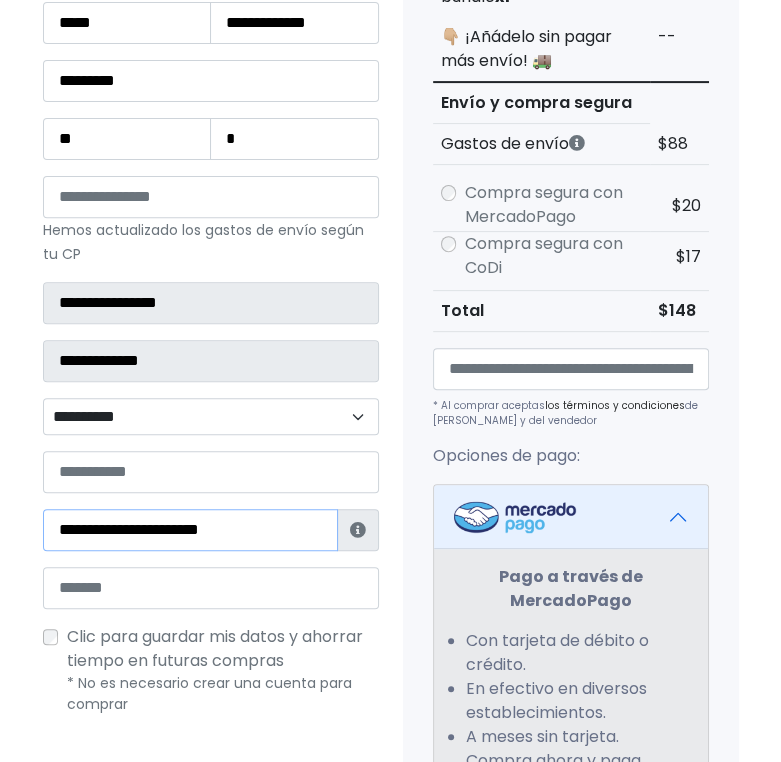 type on "**********" 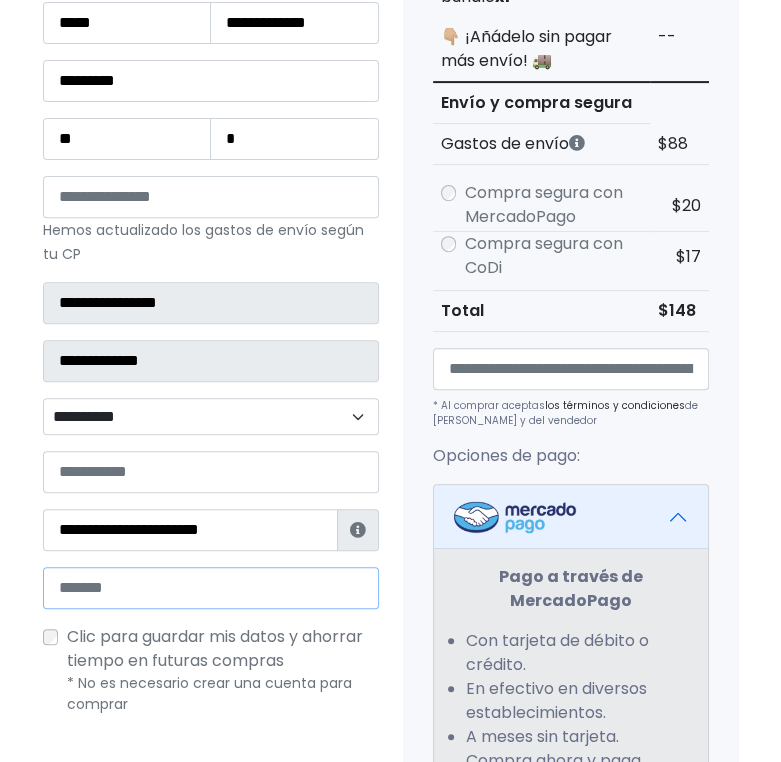 click at bounding box center [211, 588] 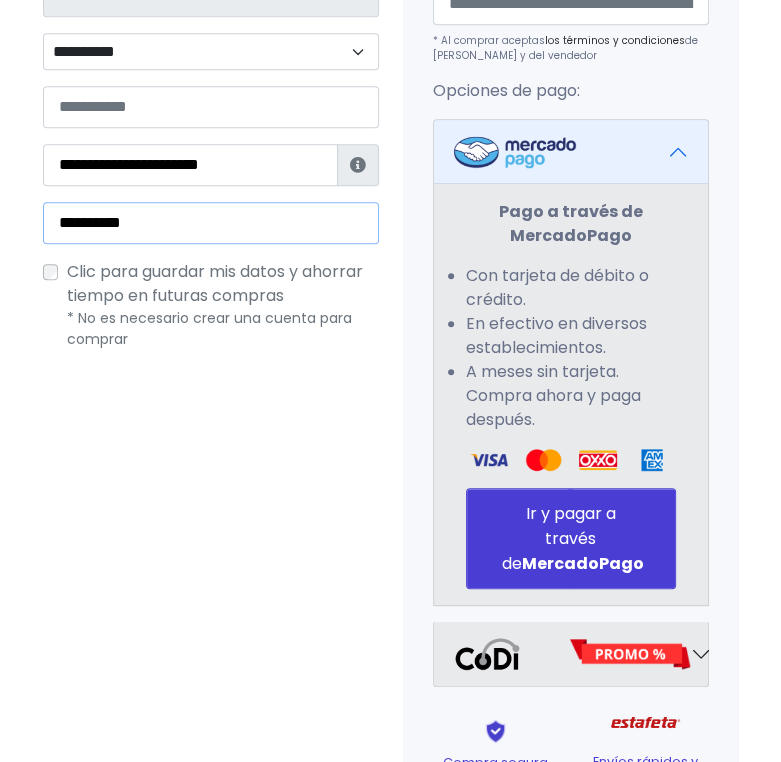 scroll, scrollTop: 750, scrollLeft: 0, axis: vertical 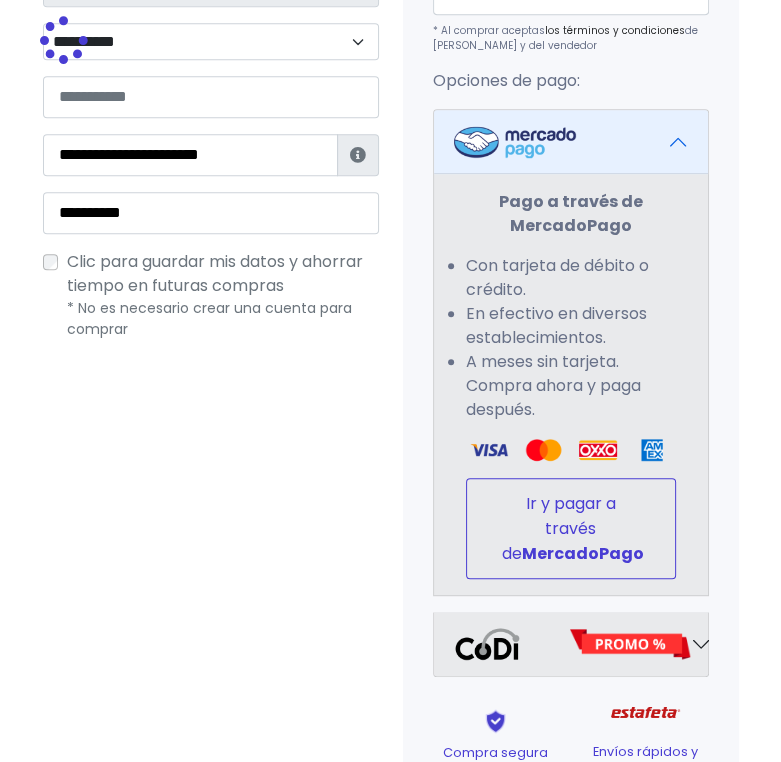 click on "Ir y pagar a través de  MercadoPago" at bounding box center [571, 528] 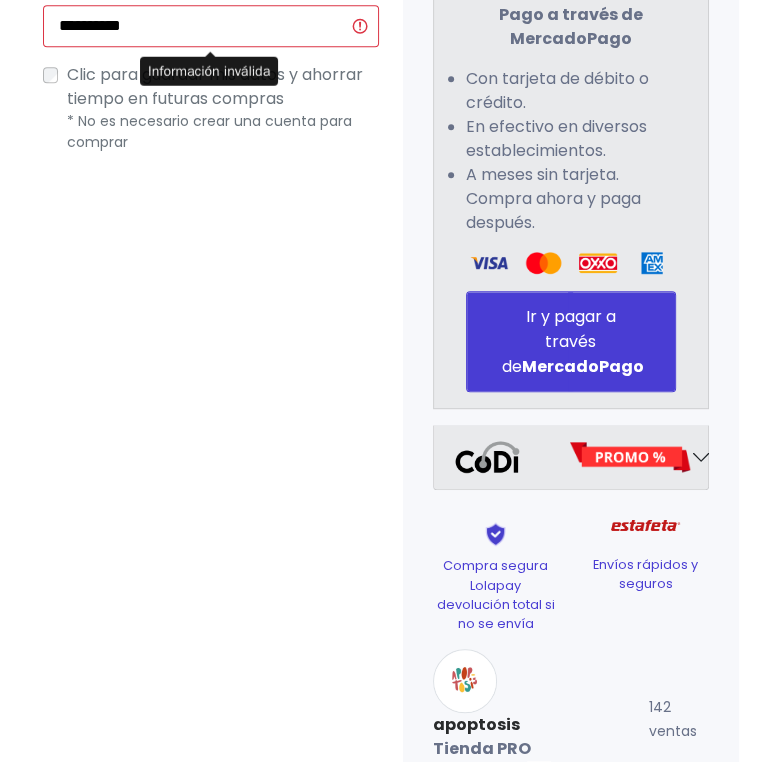 scroll, scrollTop: 939, scrollLeft: 0, axis: vertical 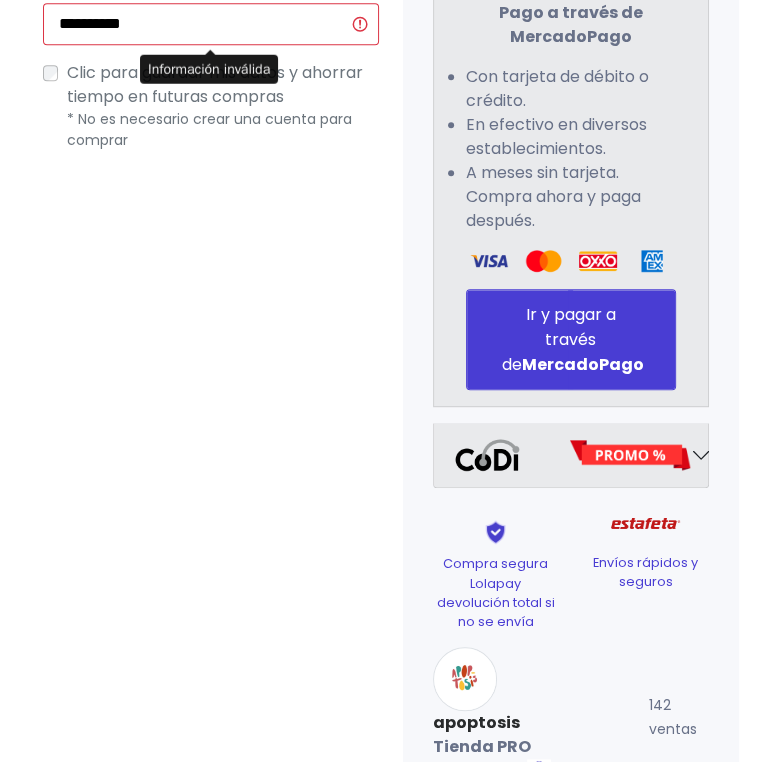 click on "¿Tienes cuenta?
Haz clic aquí para acceder
¿Olvidaste tu contraseña?
Entrar
Datos
Información de Estafeta
Cerrar" at bounding box center (211, 49) 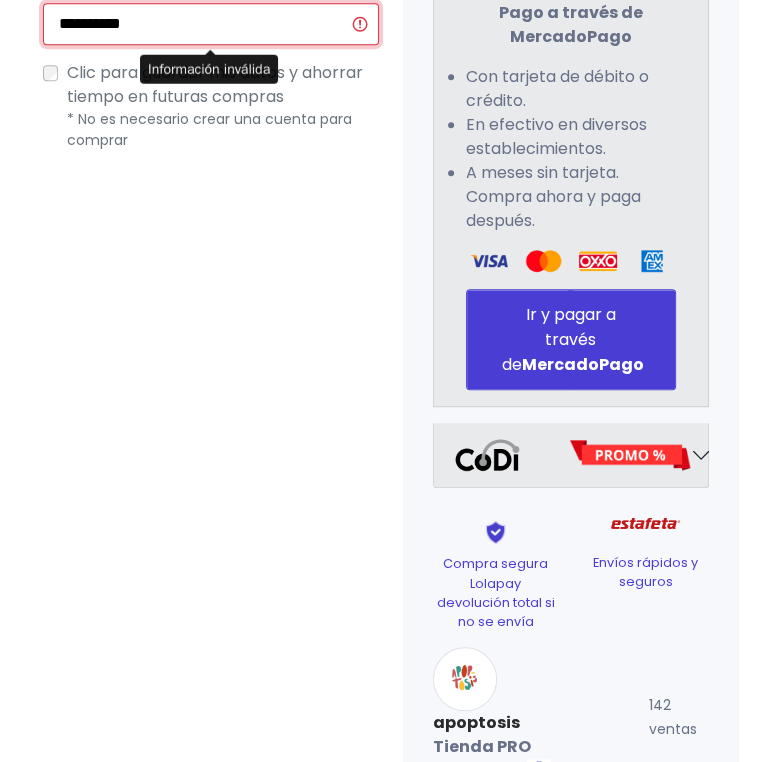 click on "**********" at bounding box center (211, 24) 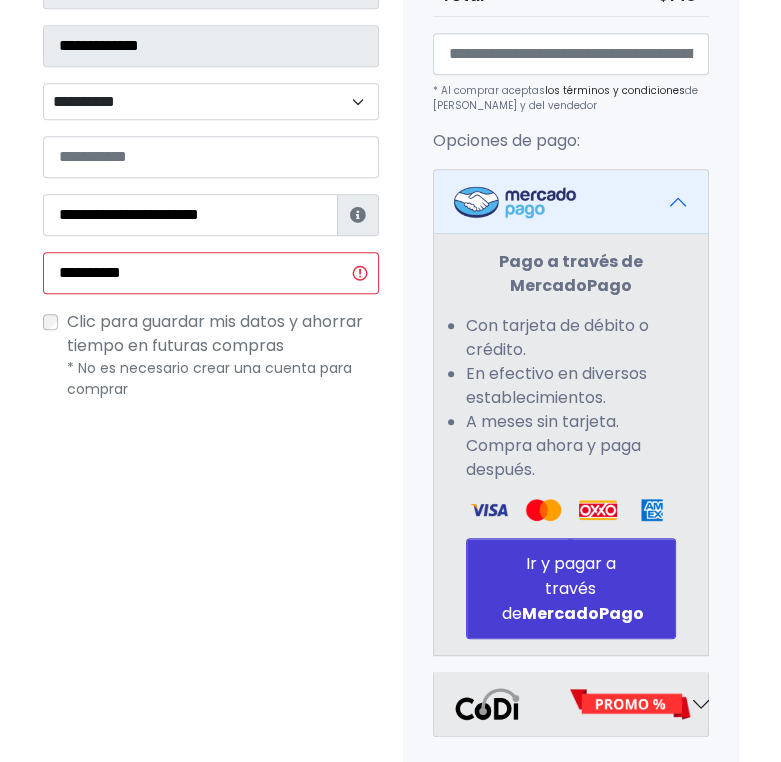 scroll, scrollTop: 690, scrollLeft: 0, axis: vertical 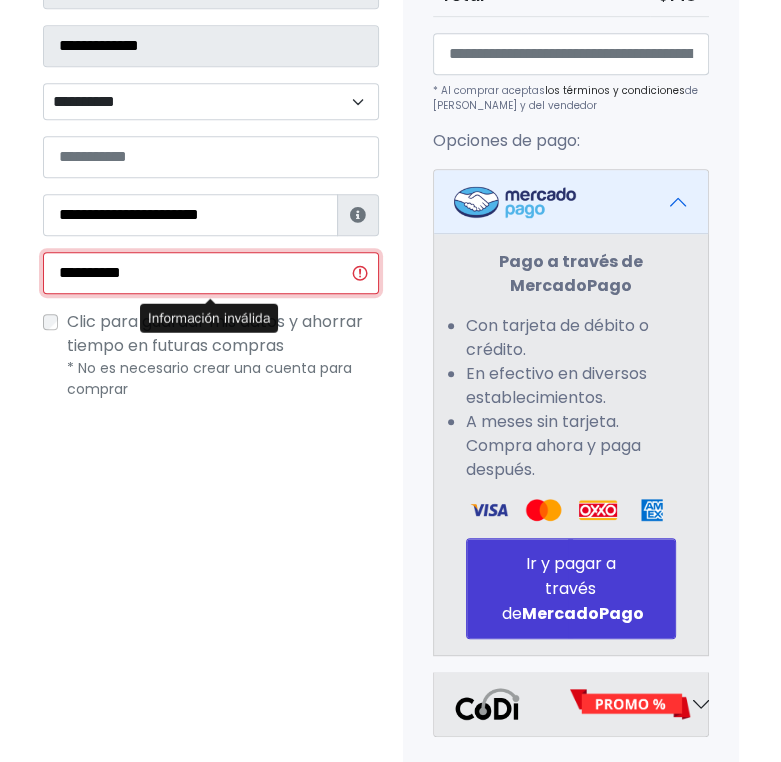 drag, startPoint x: 70, startPoint y: 271, endPoint x: 92, endPoint y: 267, distance: 22.36068 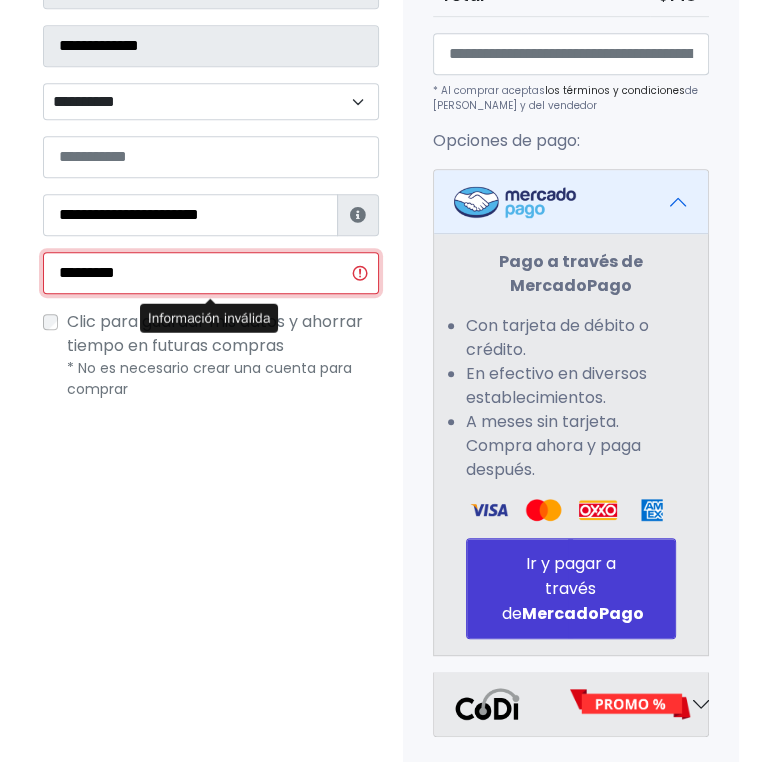 type on "*********" 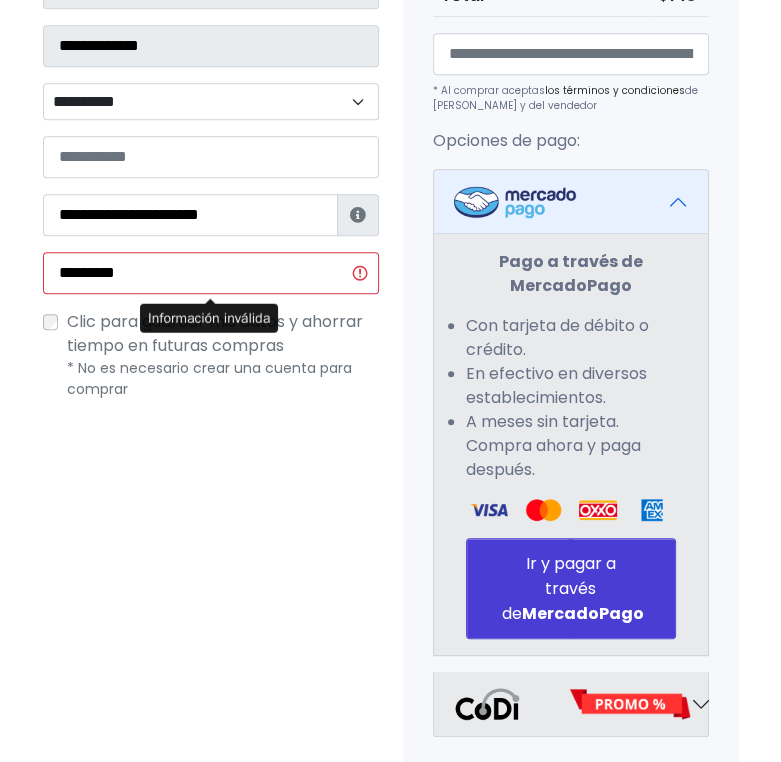 click on "¿Tienes cuenta?
Haz clic aquí para acceder
¿Olvidaste tu contraseña?
Entrar
Datos
Información de Estafeta
Cerrar" at bounding box center [211, 298] 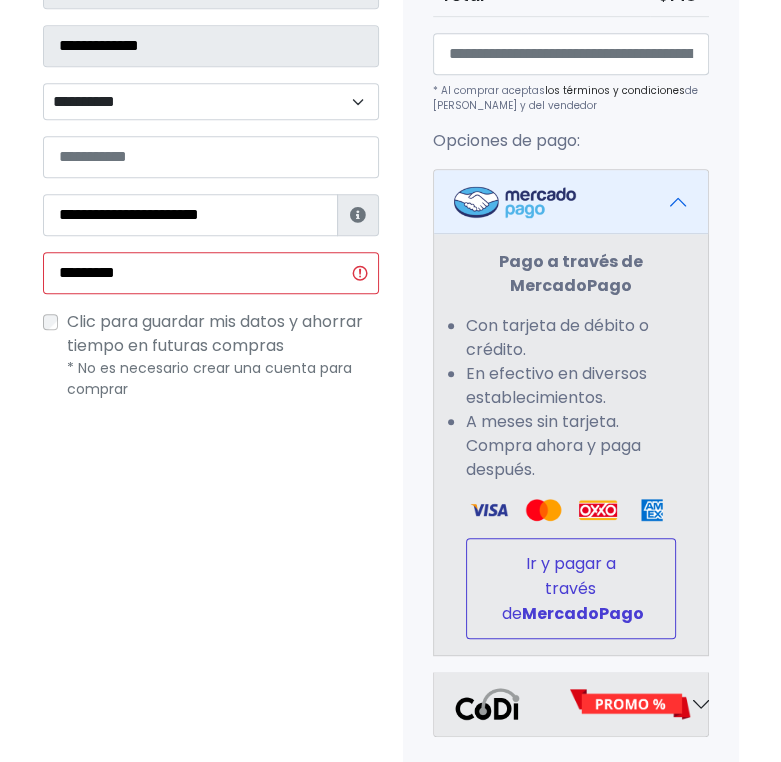 click on "Ir y pagar a través de  MercadoPago" at bounding box center (571, 588) 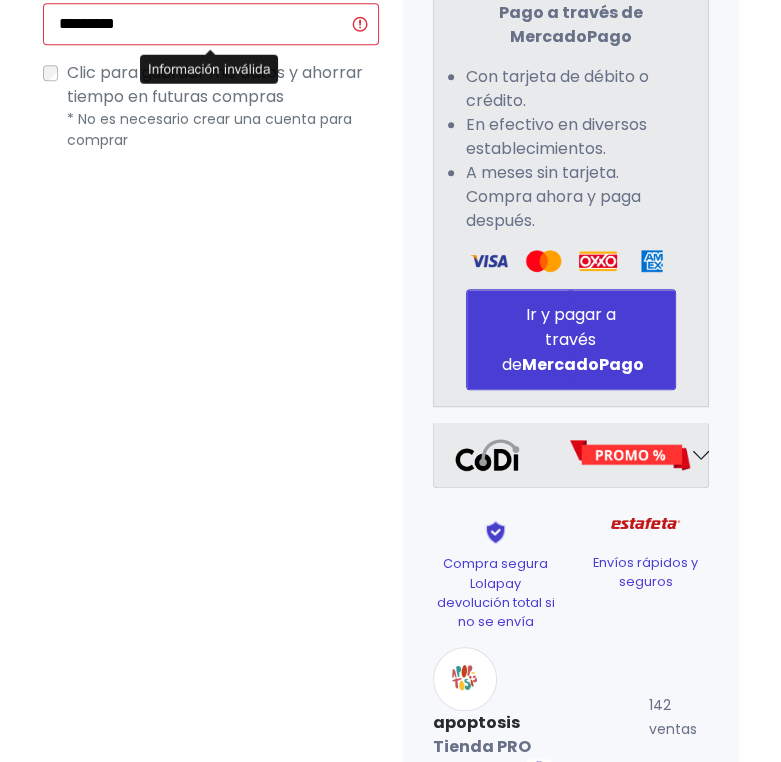 click on "¿Tienes cuenta?
Haz clic aquí para acceder
¿Olvidaste tu contraseña?
Entrar
Datos
Información de Estafeta
Cerrar" at bounding box center [211, 49] 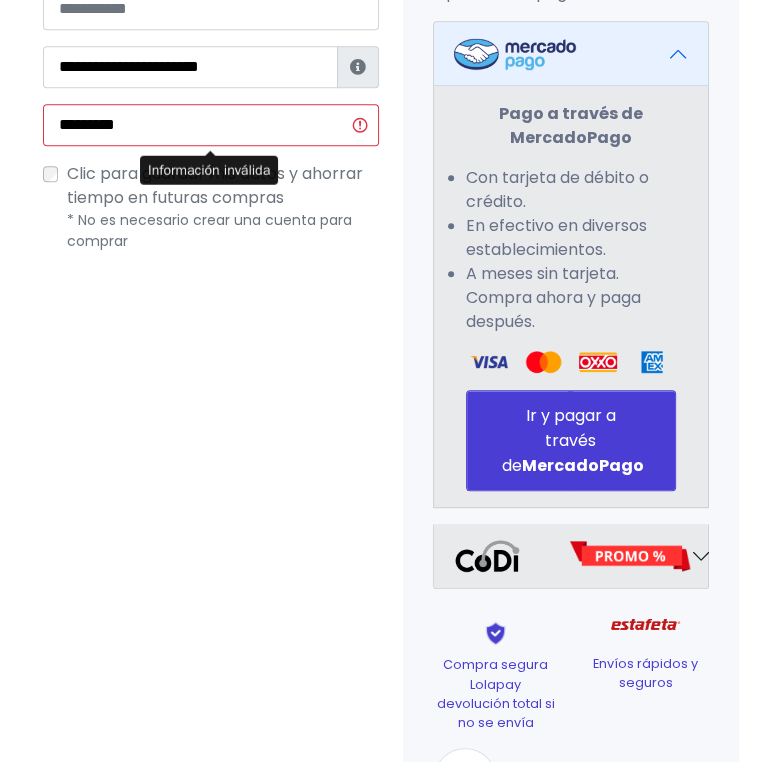 scroll, scrollTop: 613, scrollLeft: 0, axis: vertical 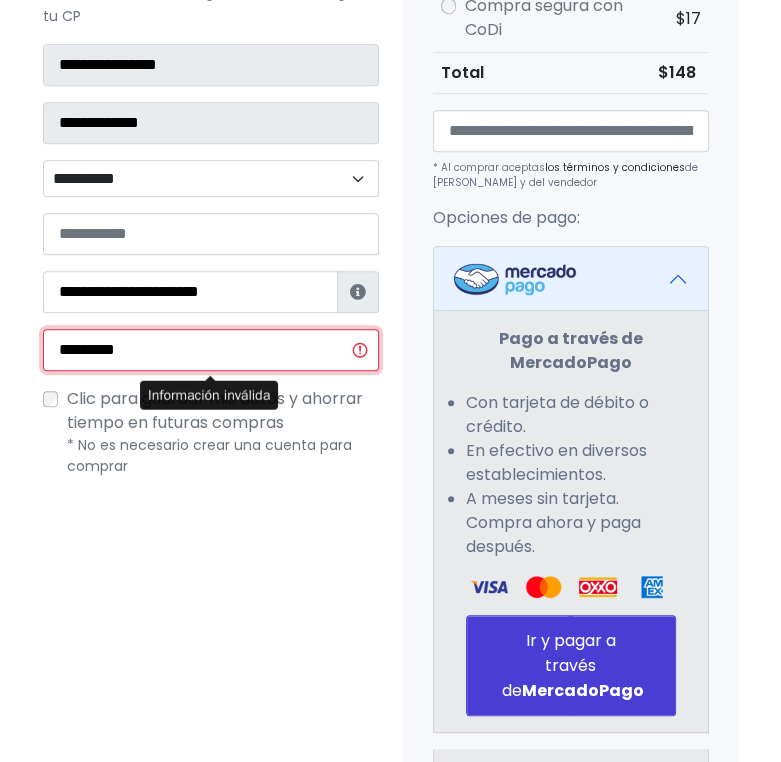 drag, startPoint x: 170, startPoint y: 341, endPoint x: -23, endPoint y: 326, distance: 193.58203 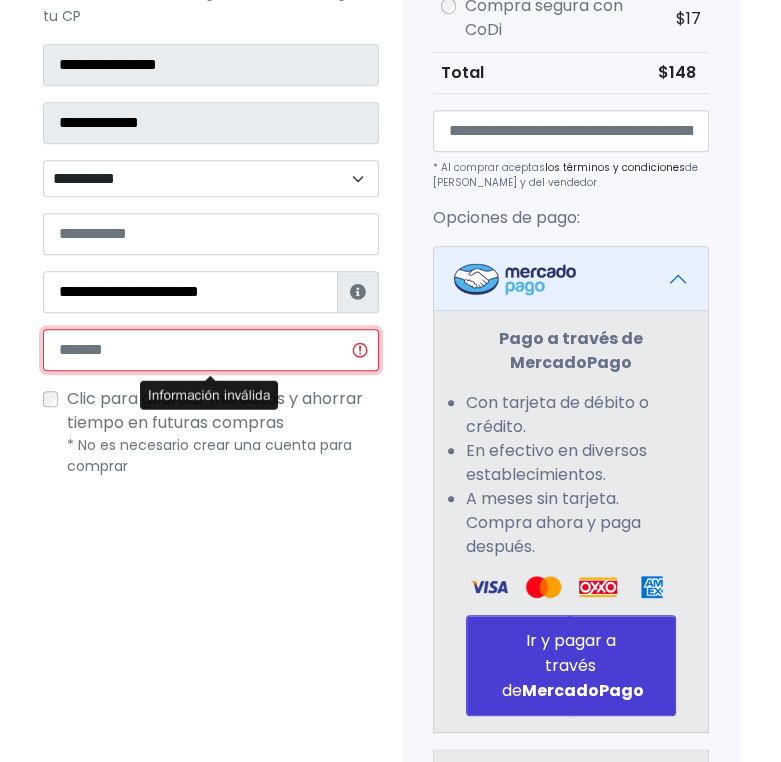 paste on "**********" 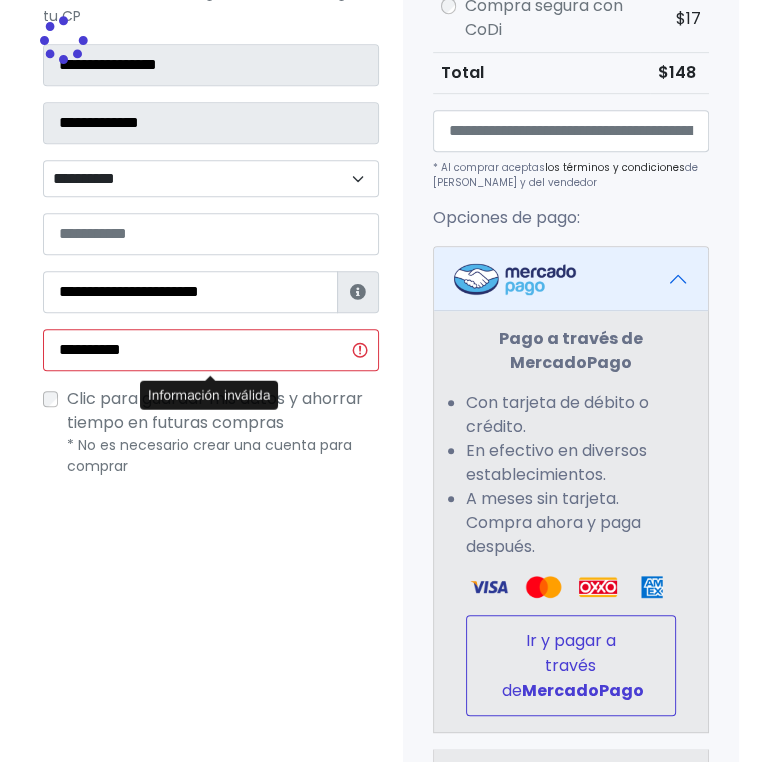 click on "Ir y pagar a través de  MercadoPago" at bounding box center [571, 665] 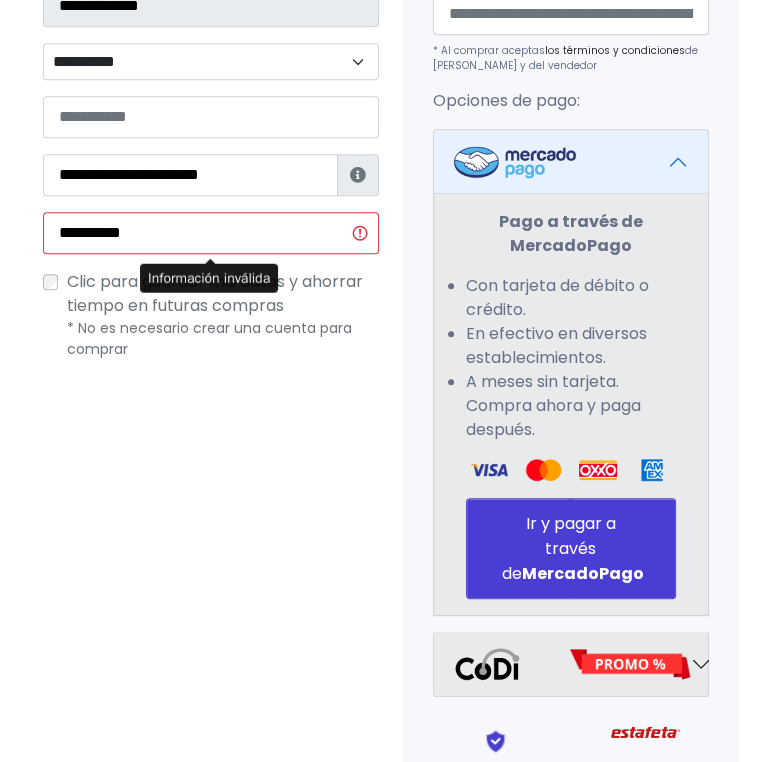 scroll, scrollTop: 690, scrollLeft: 0, axis: vertical 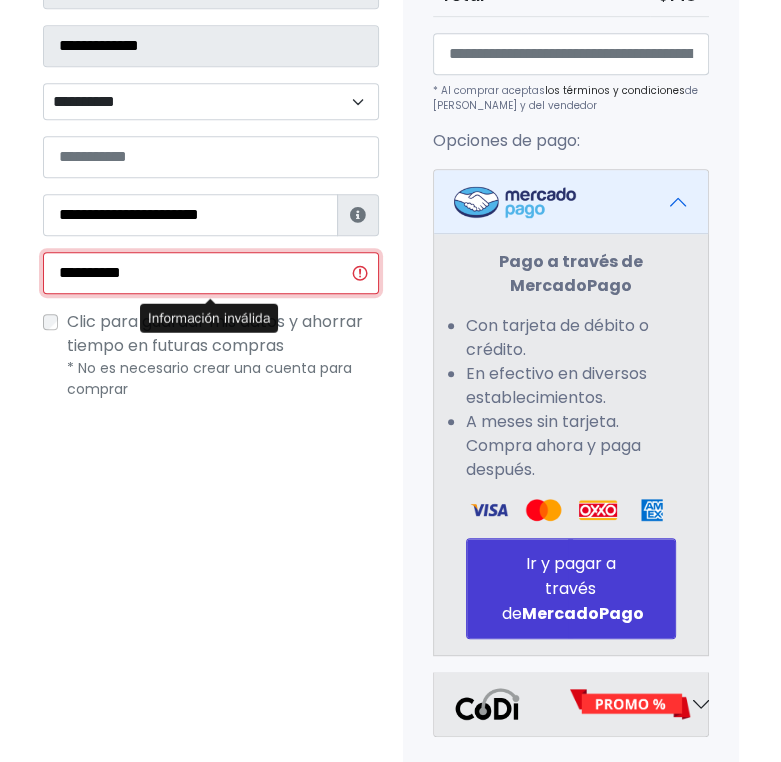 click on "**********" at bounding box center [211, 273] 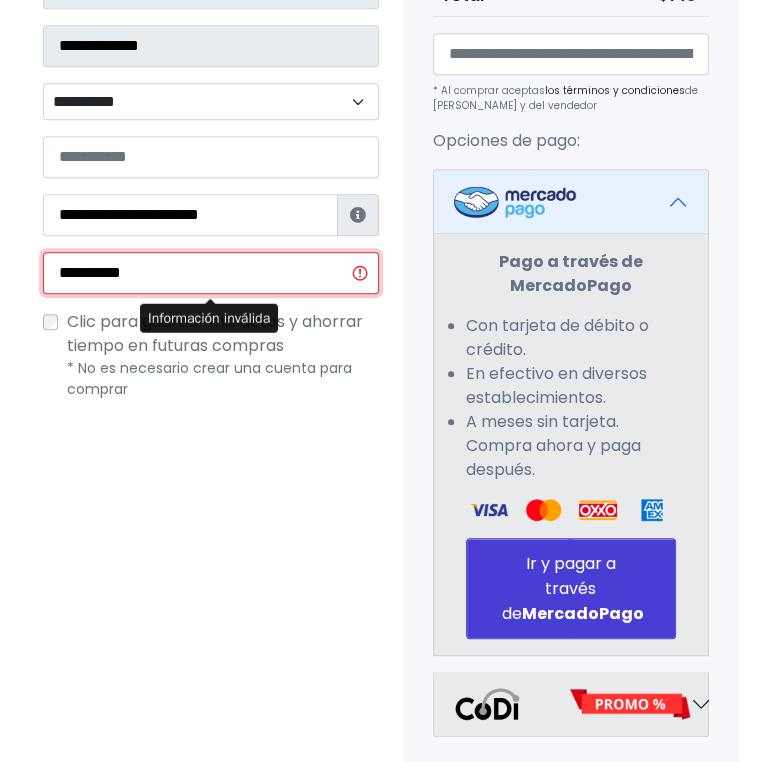click on "POWERED BY  GO TRENDIER
Tienda PRO verificada
1
emma p. bundle Cantidad: 1" at bounding box center (390, 200) 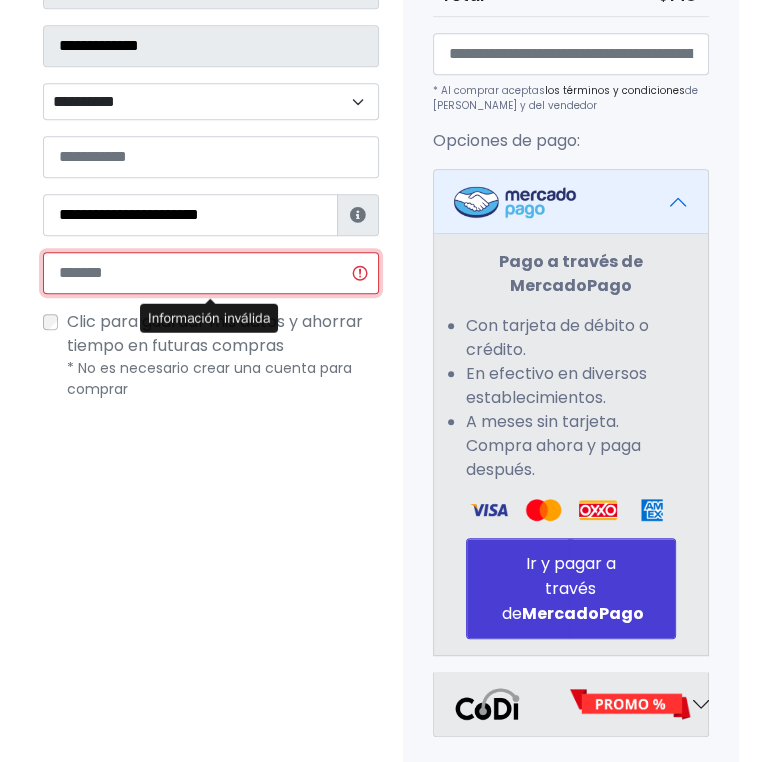 click at bounding box center (211, 273) 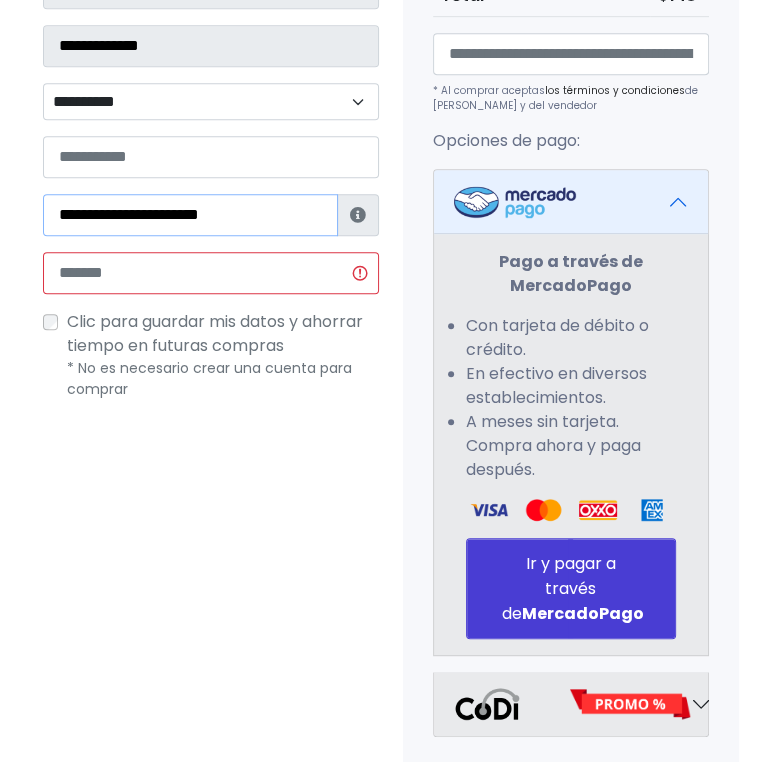 drag, startPoint x: 218, startPoint y: 207, endPoint x: 20, endPoint y: 212, distance: 198.06313 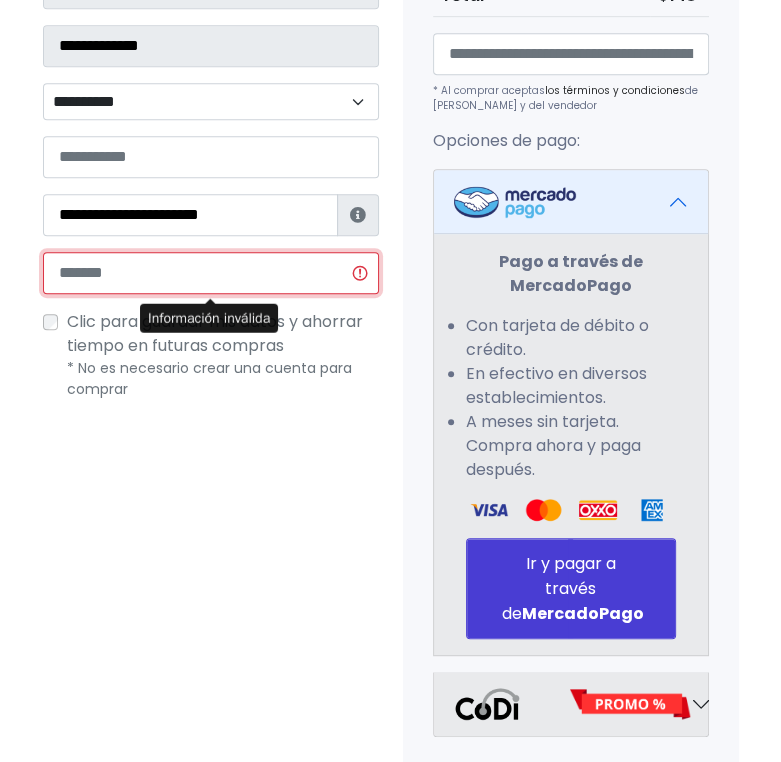 click at bounding box center (211, 273) 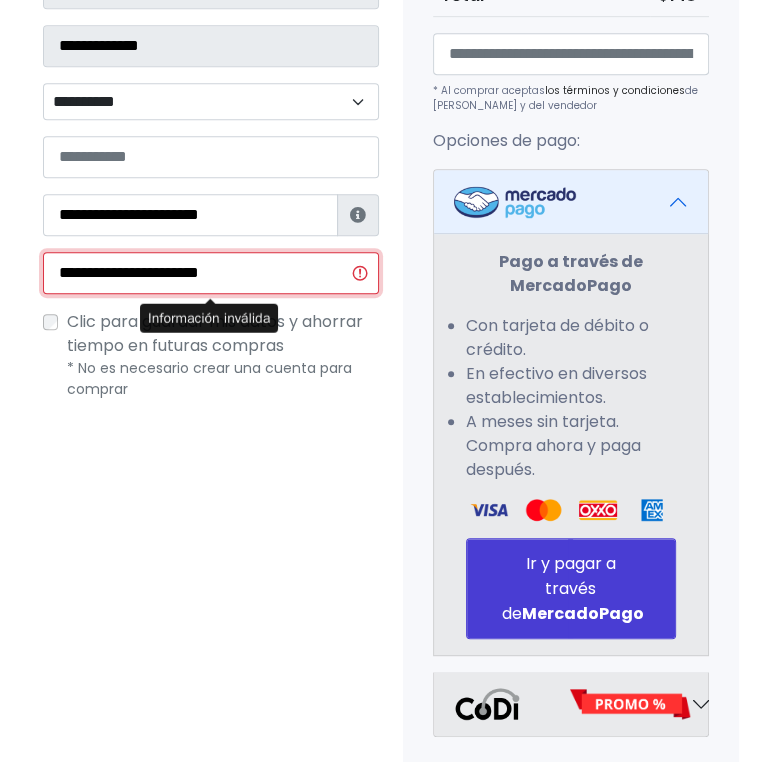 type on "**********" 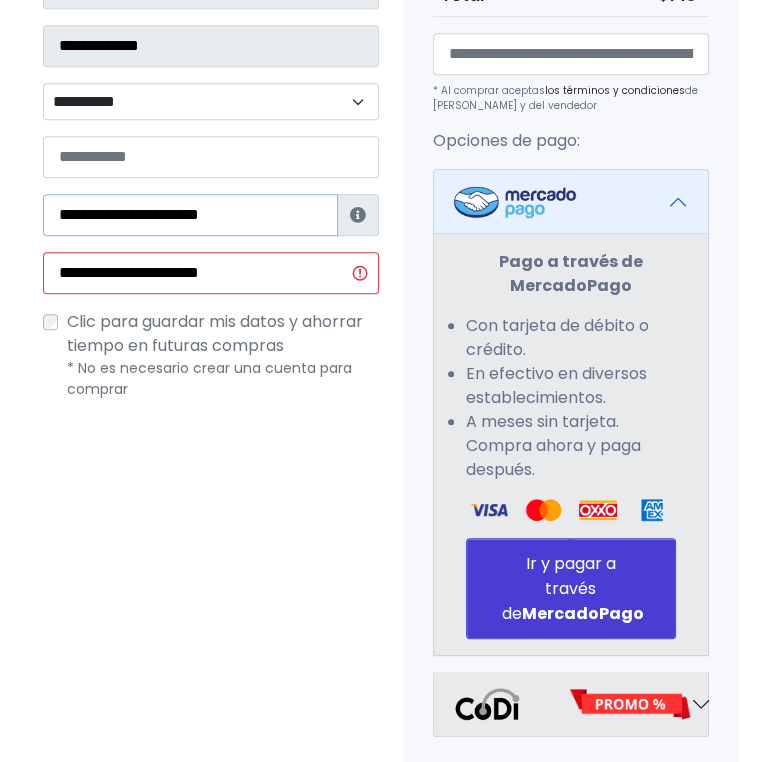 drag, startPoint x: 322, startPoint y: 207, endPoint x: -86, endPoint y: 207, distance: 408 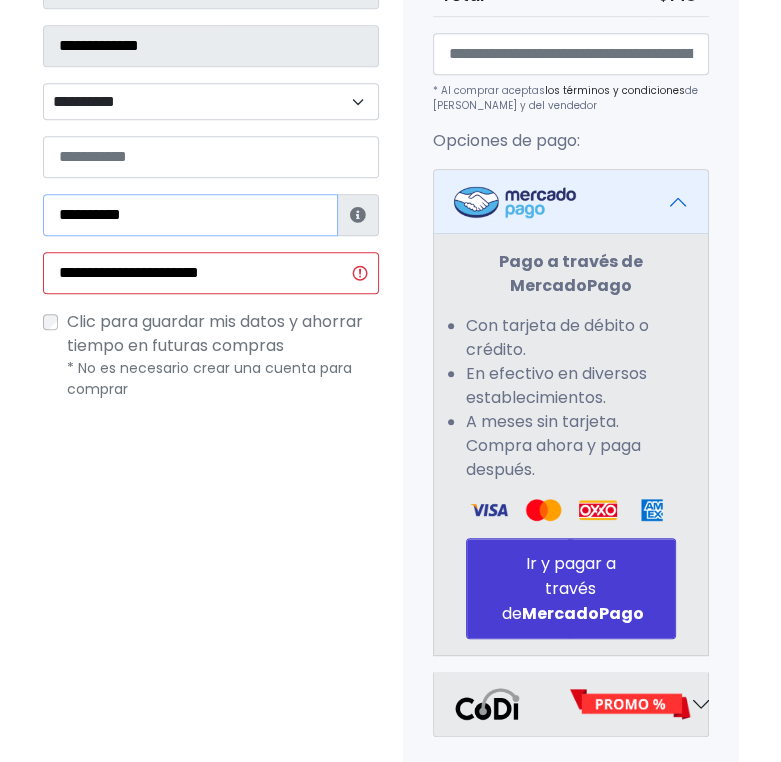 type on "**********" 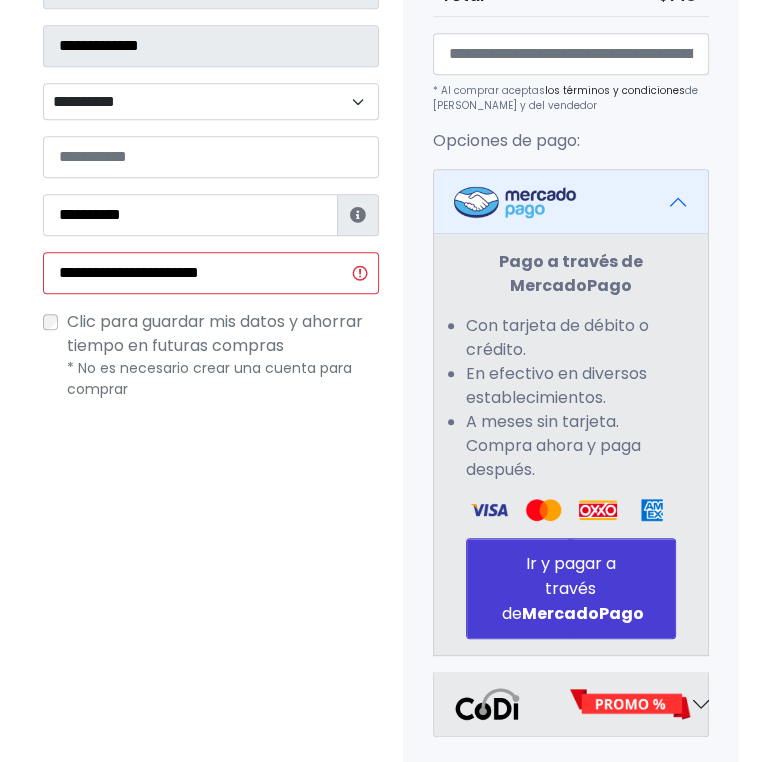 click on "* No es necesario crear una cuenta para comprar" at bounding box center [223, 379] 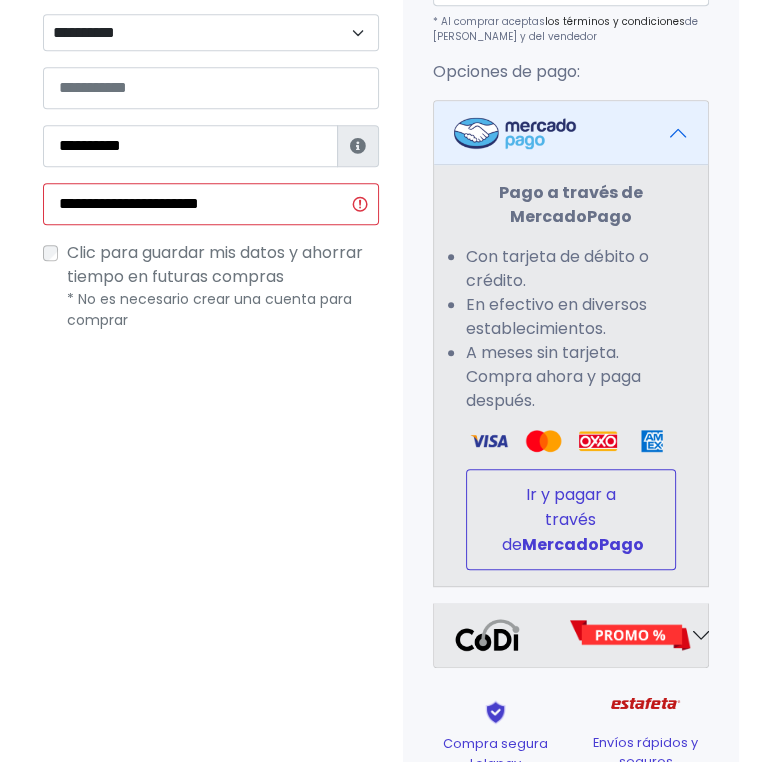 scroll, scrollTop: 814, scrollLeft: 0, axis: vertical 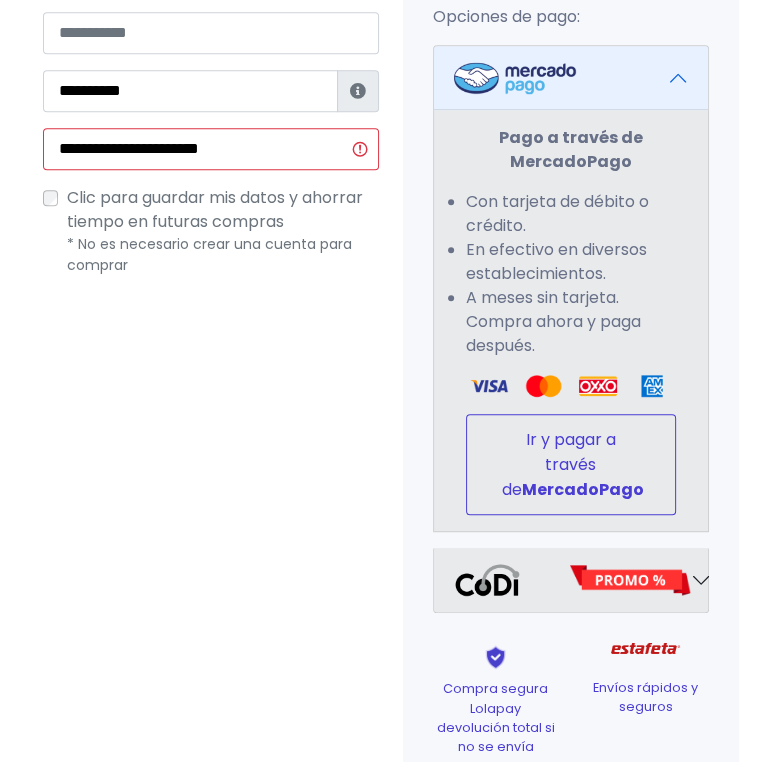 click on "Ir y pagar a través de  MercadoPago" at bounding box center (571, 464) 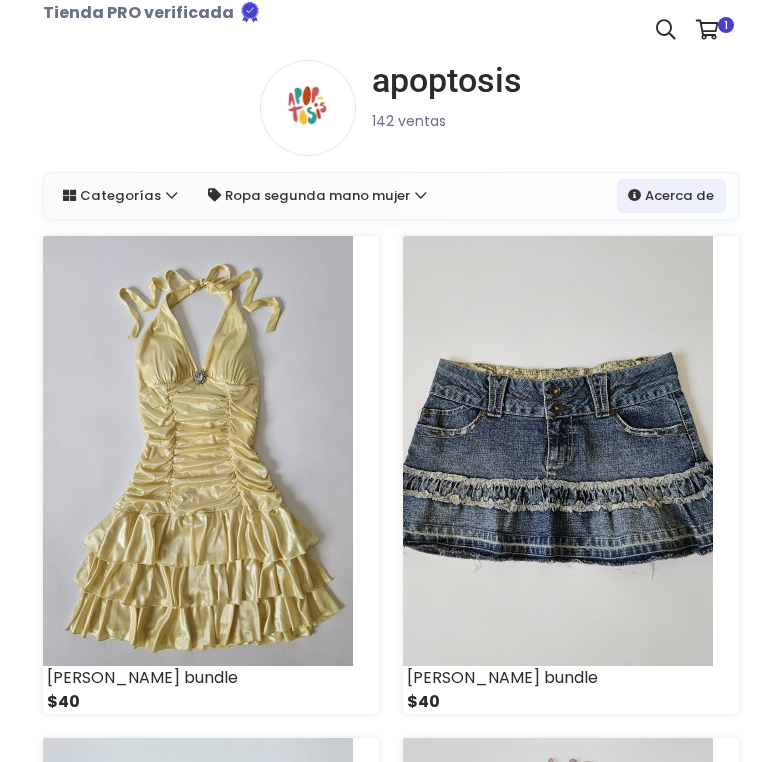 scroll, scrollTop: 0, scrollLeft: 0, axis: both 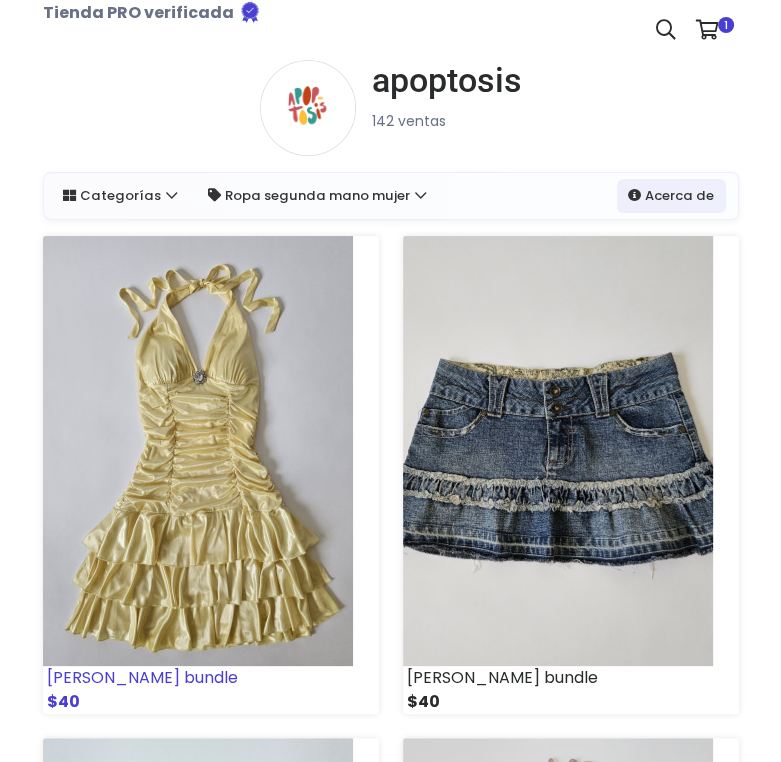 click at bounding box center [198, 451] 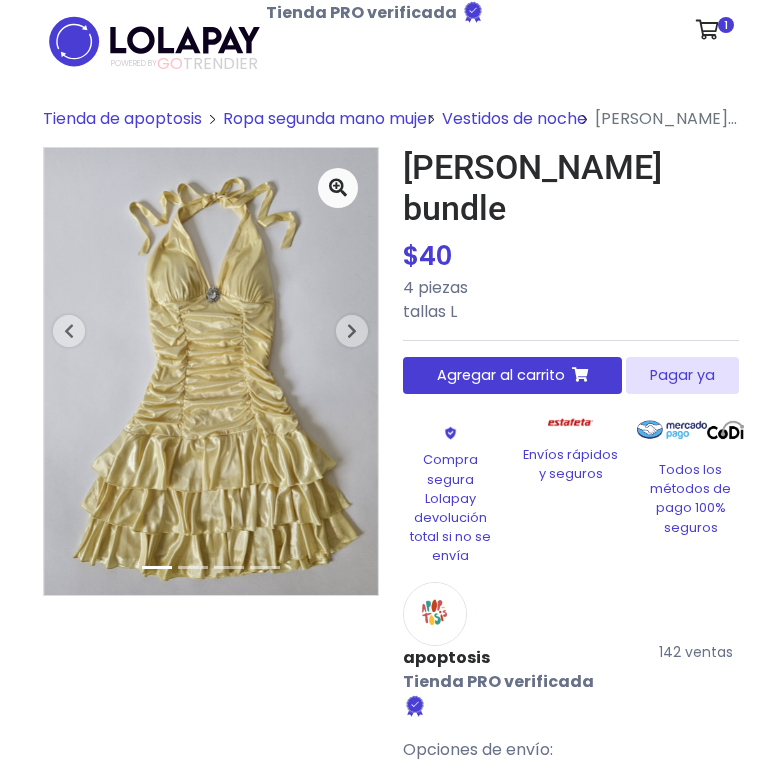 scroll, scrollTop: 0, scrollLeft: 0, axis: both 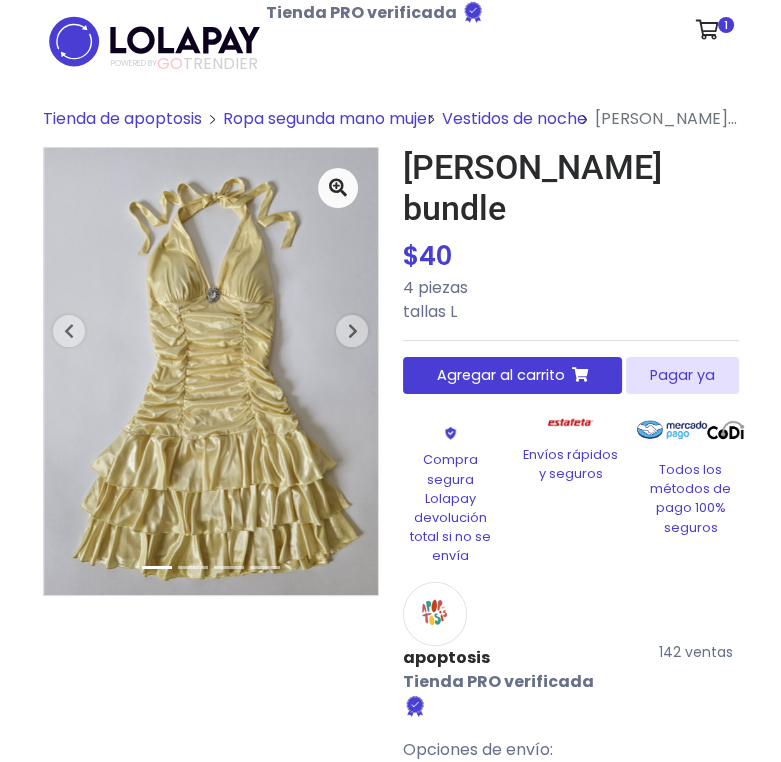 click on "Pagar ya" at bounding box center [682, 375] 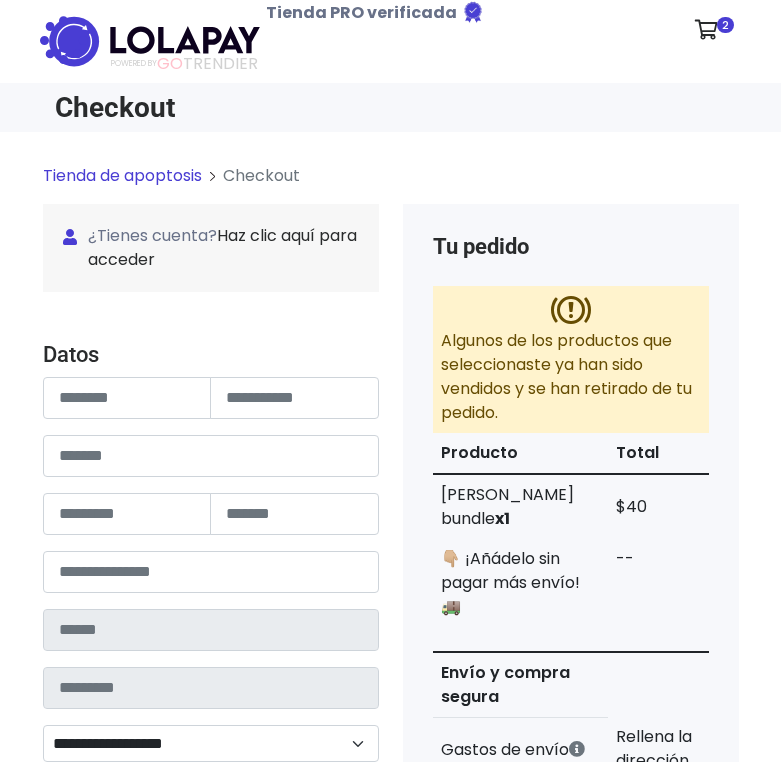 scroll, scrollTop: 0, scrollLeft: 0, axis: both 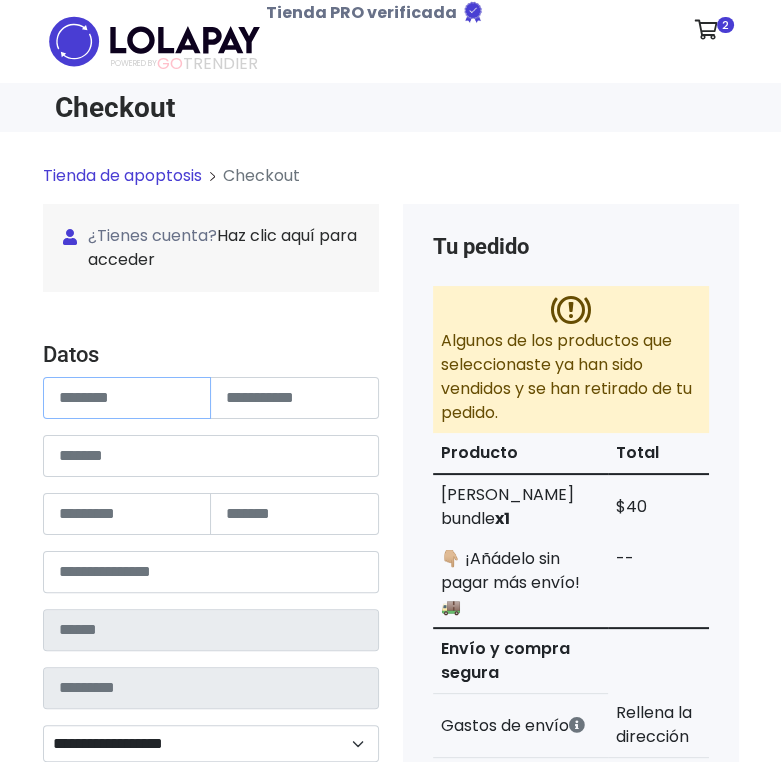 click at bounding box center (127, 398) 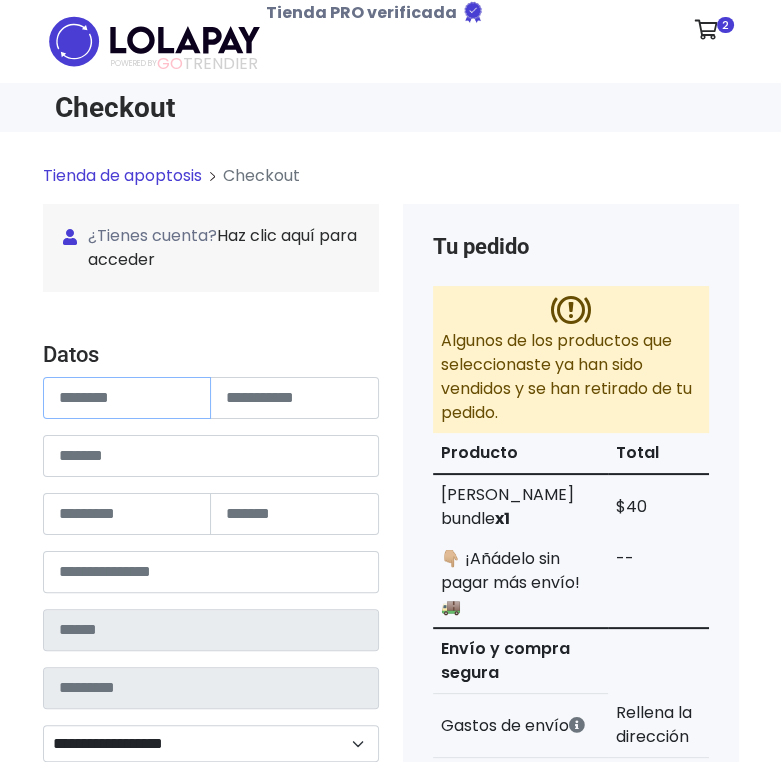 paste on "******" 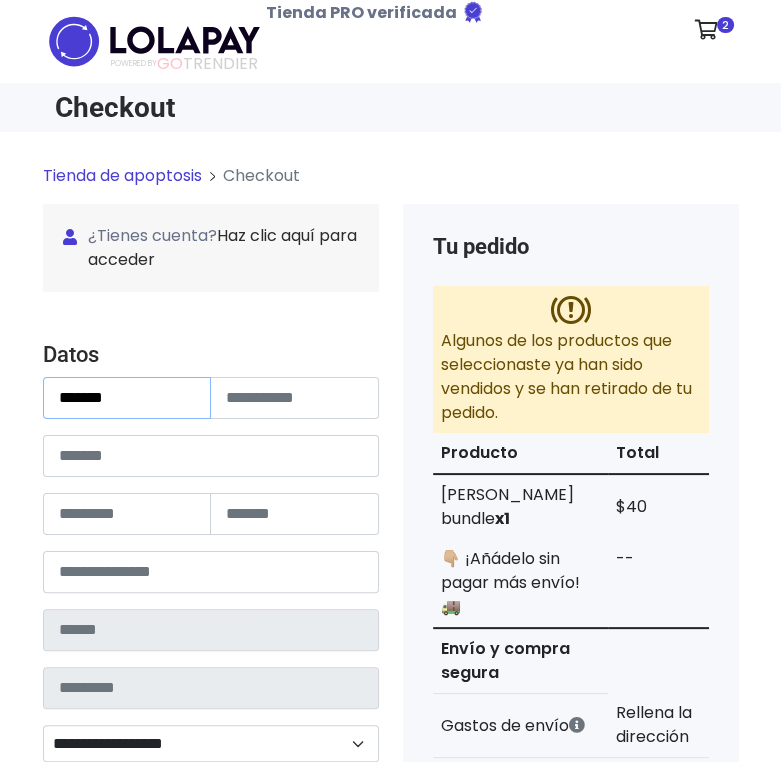 type on "******" 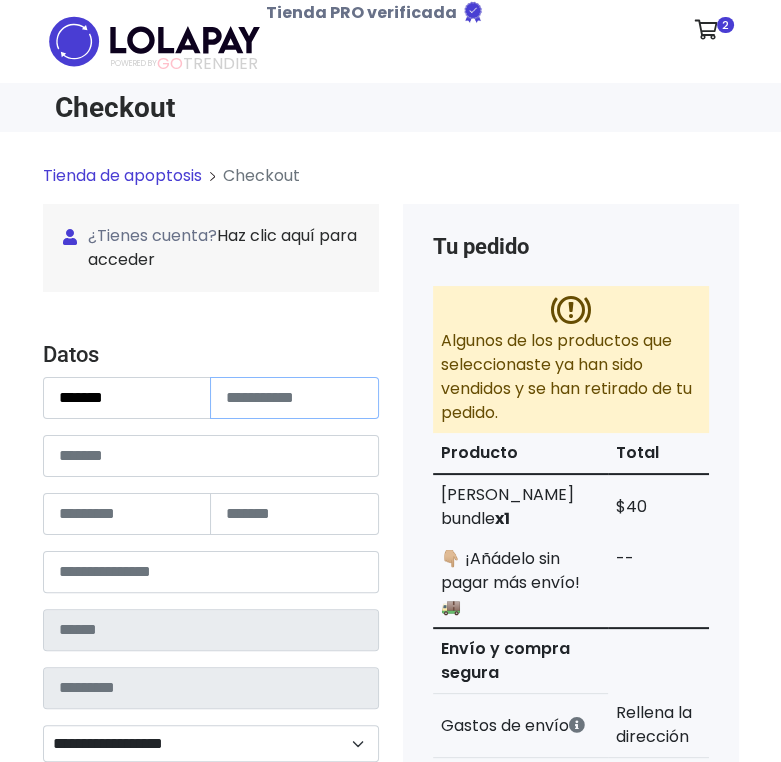 click at bounding box center [294, 398] 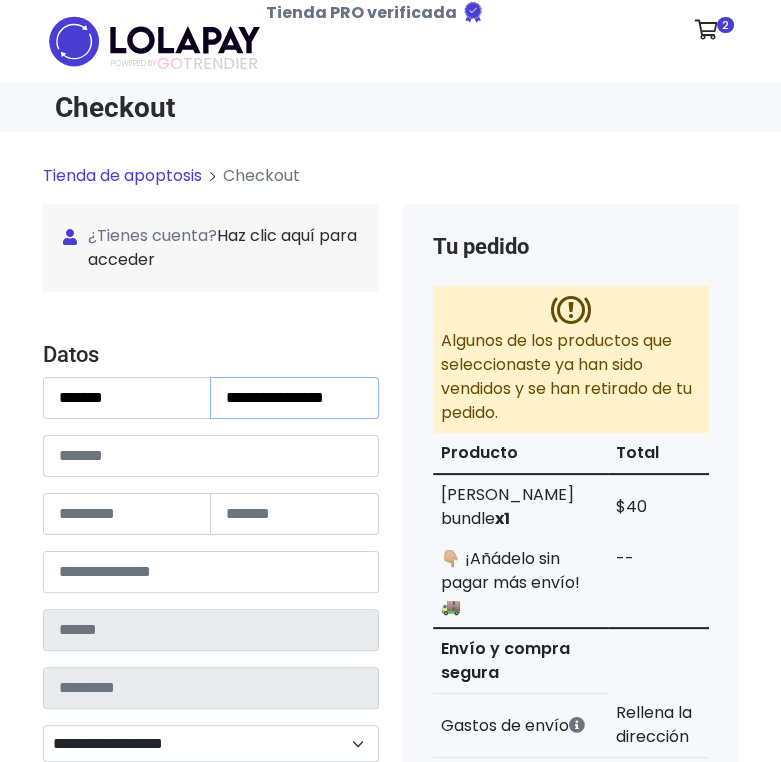 scroll, scrollTop: 0, scrollLeft: 7, axis: horizontal 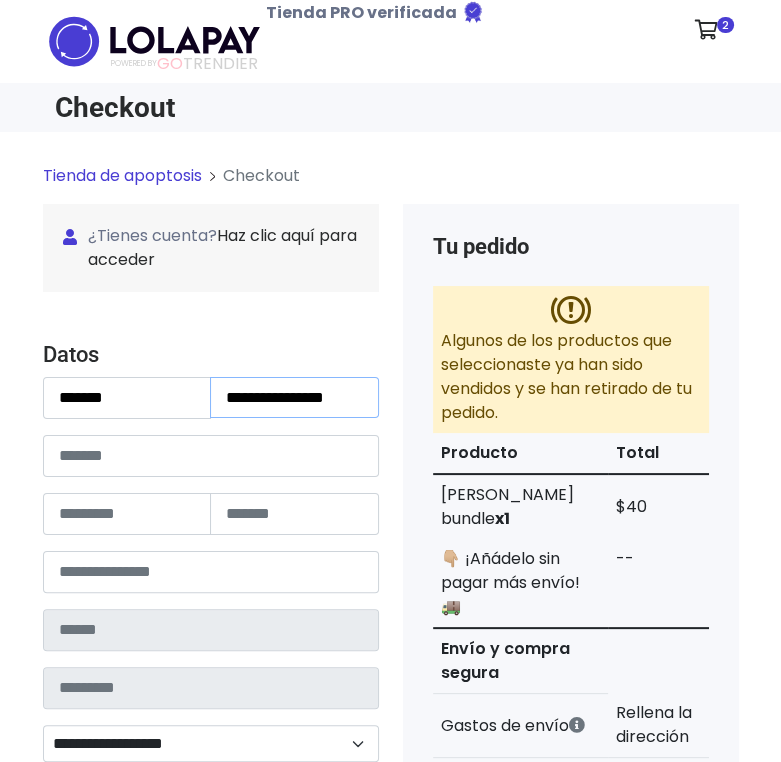 type on "**********" 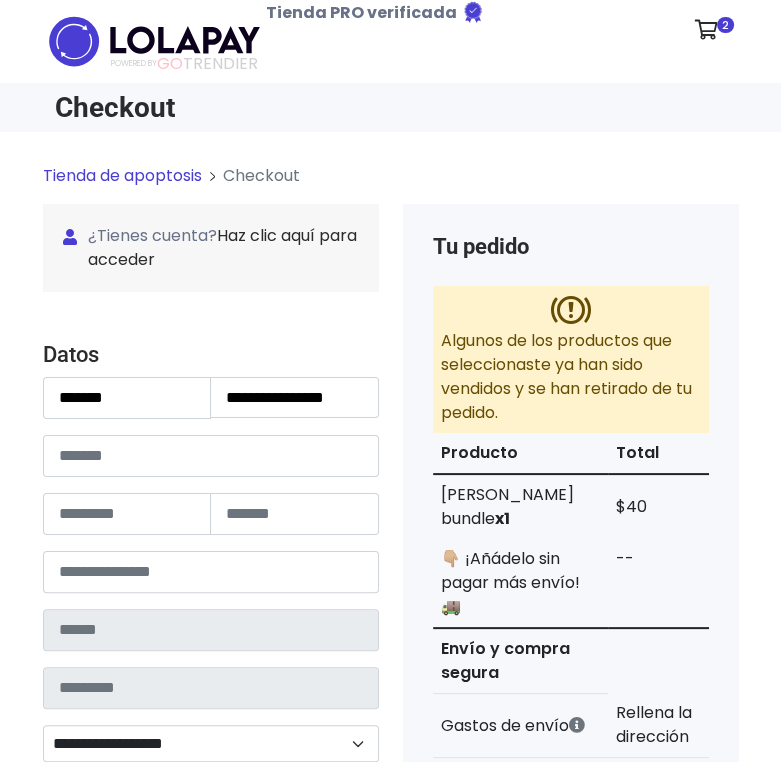 scroll, scrollTop: 0, scrollLeft: 0, axis: both 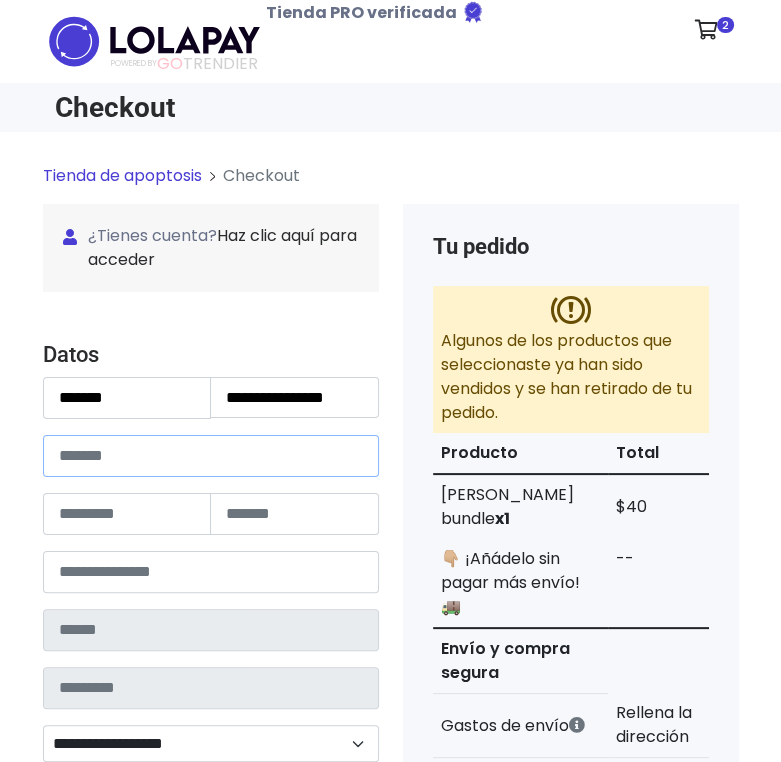 click at bounding box center [211, 456] 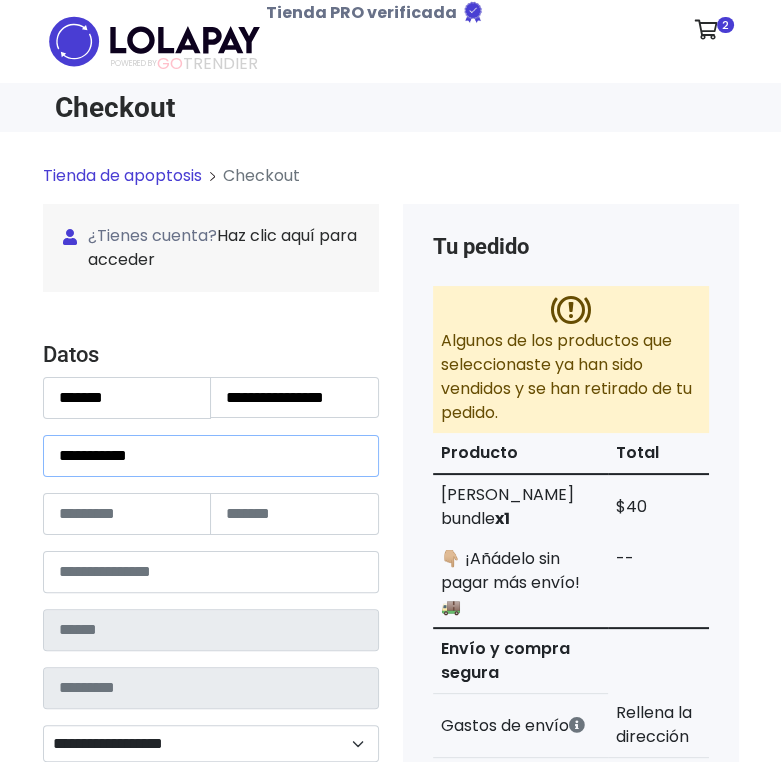 type on "**********" 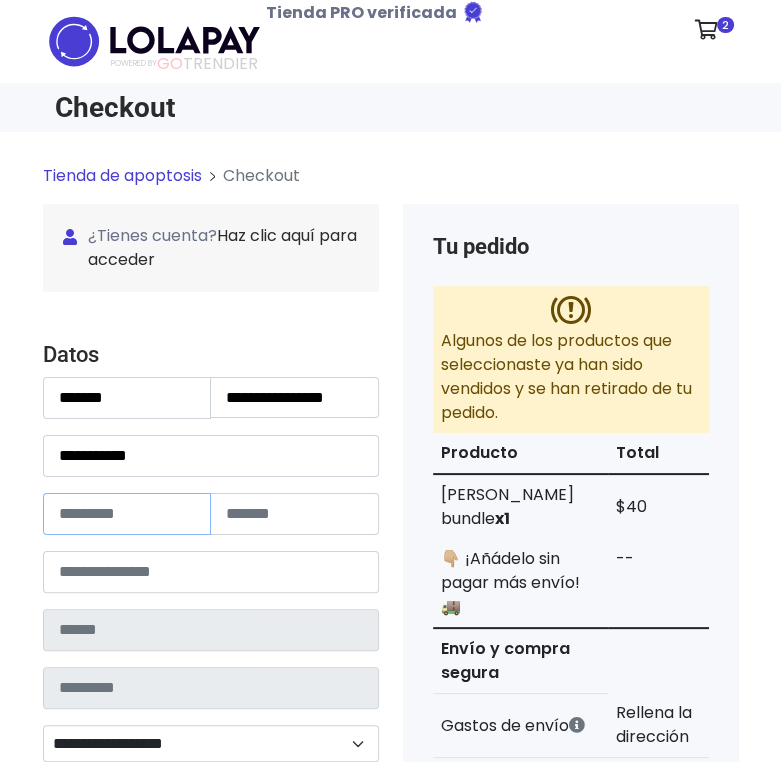 click at bounding box center [127, 514] 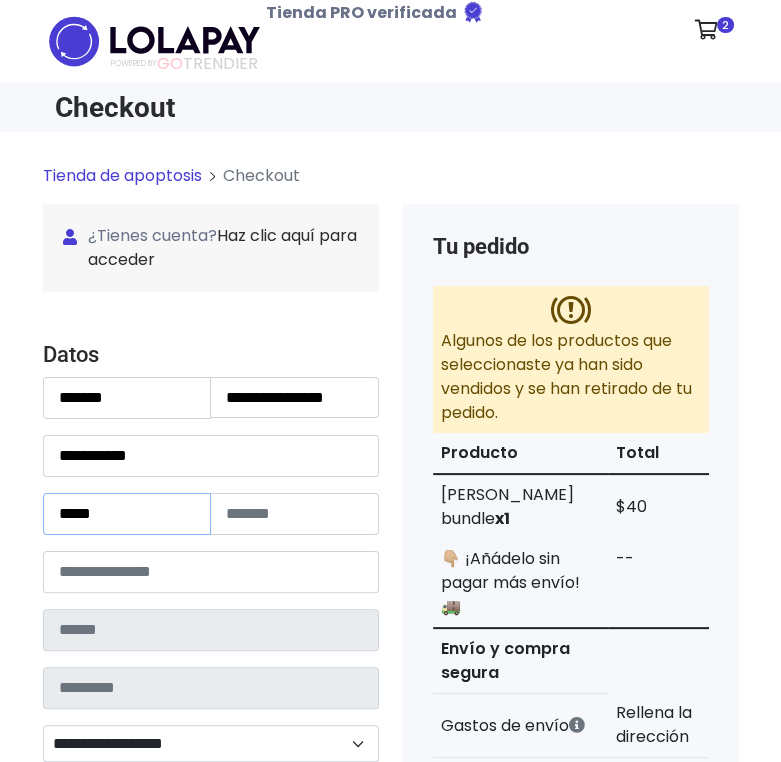 click on "*****" at bounding box center (127, 514) 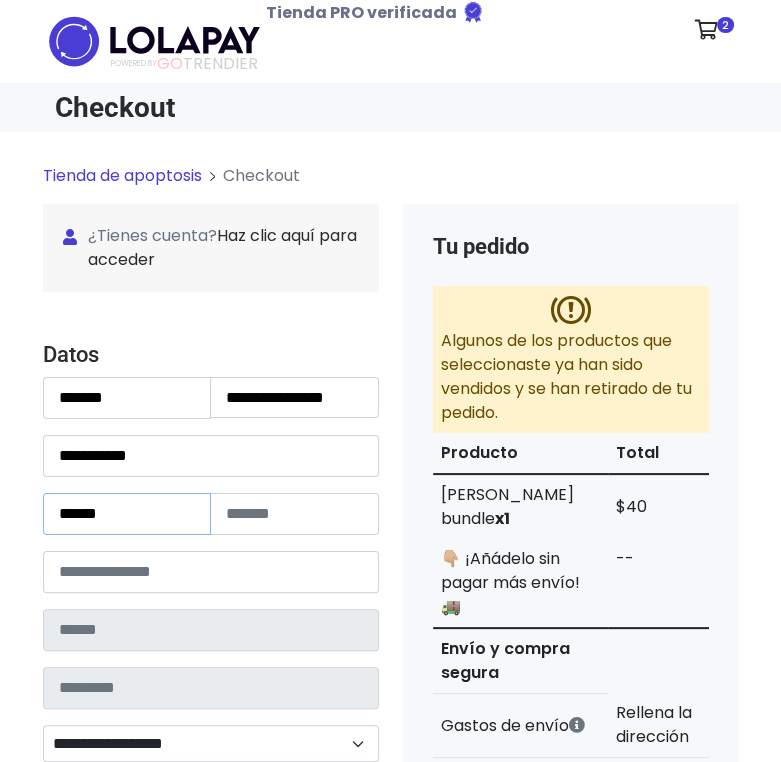 paste on "********" 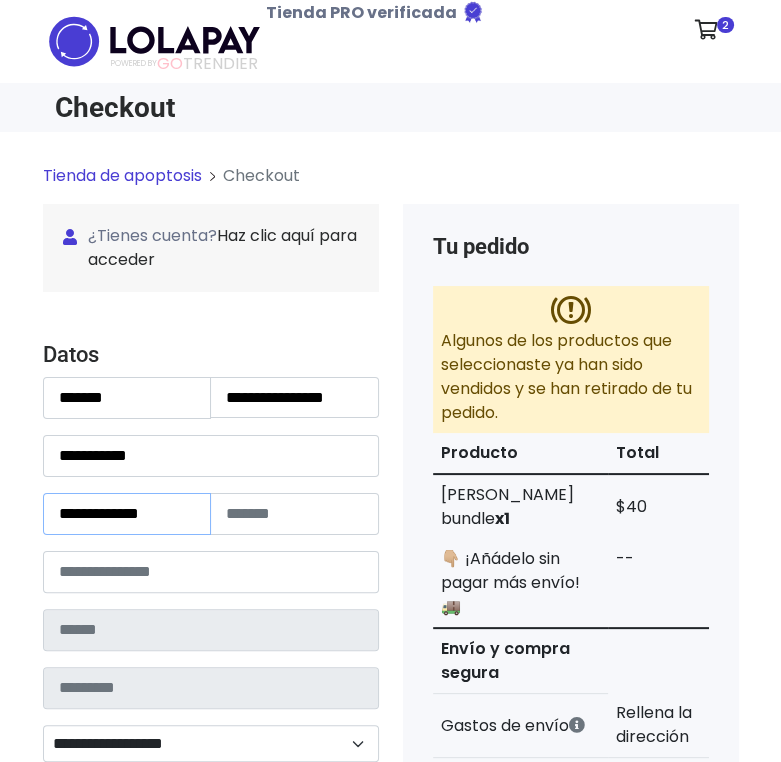 type on "**********" 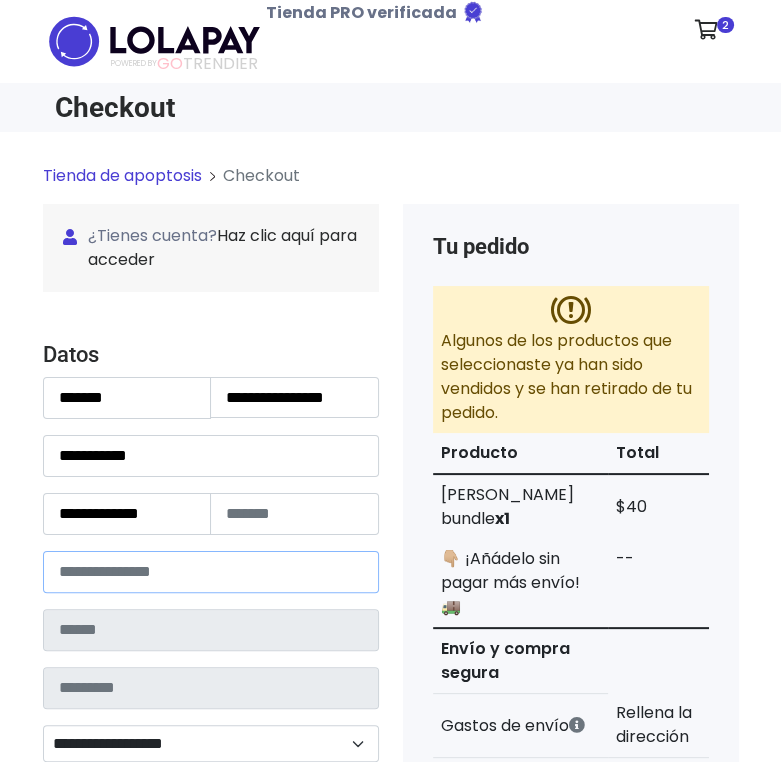 click at bounding box center [211, 572] 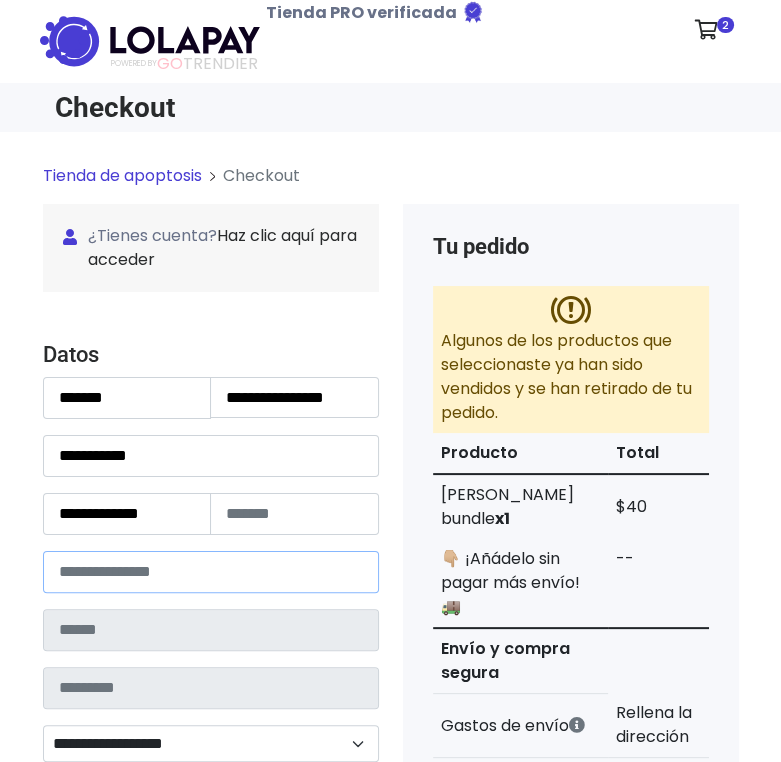 type on "**********" 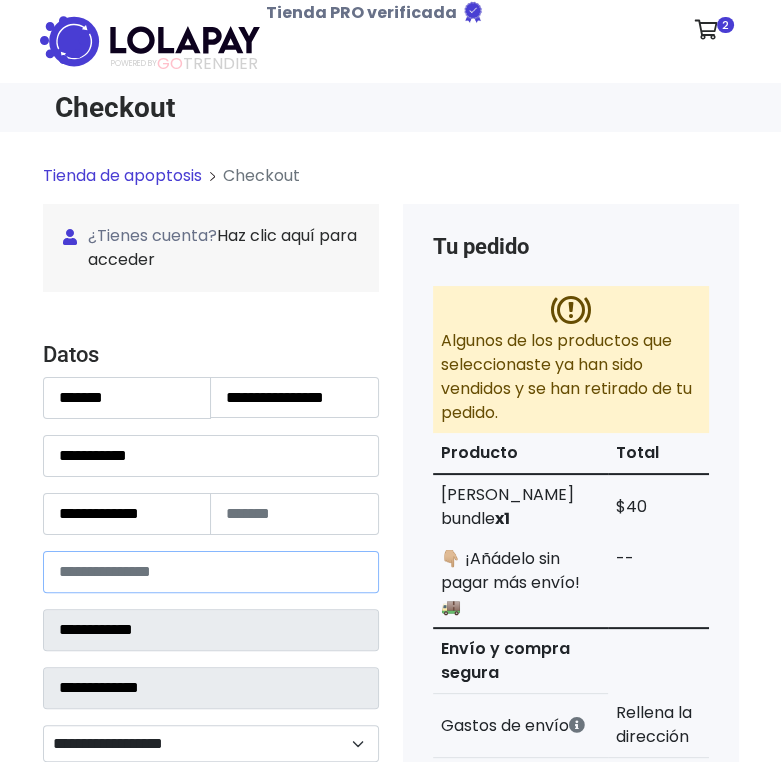 select 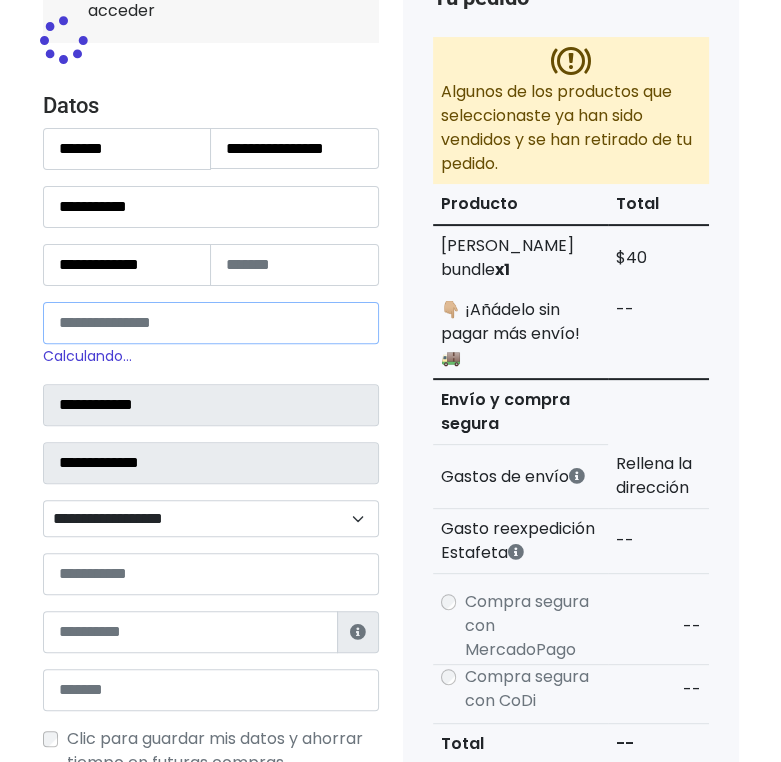 scroll, scrollTop: 249, scrollLeft: 0, axis: vertical 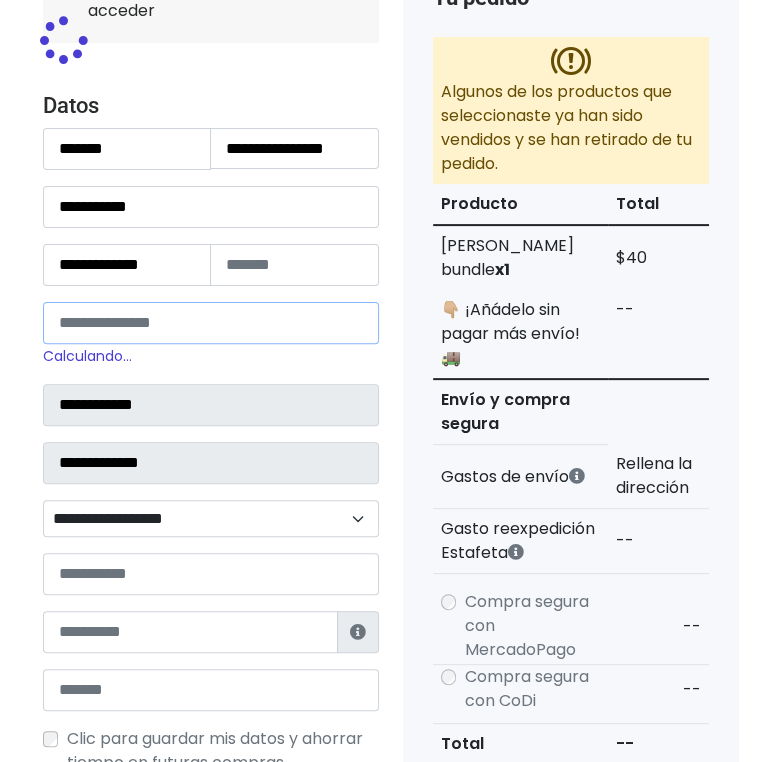 type on "*****" 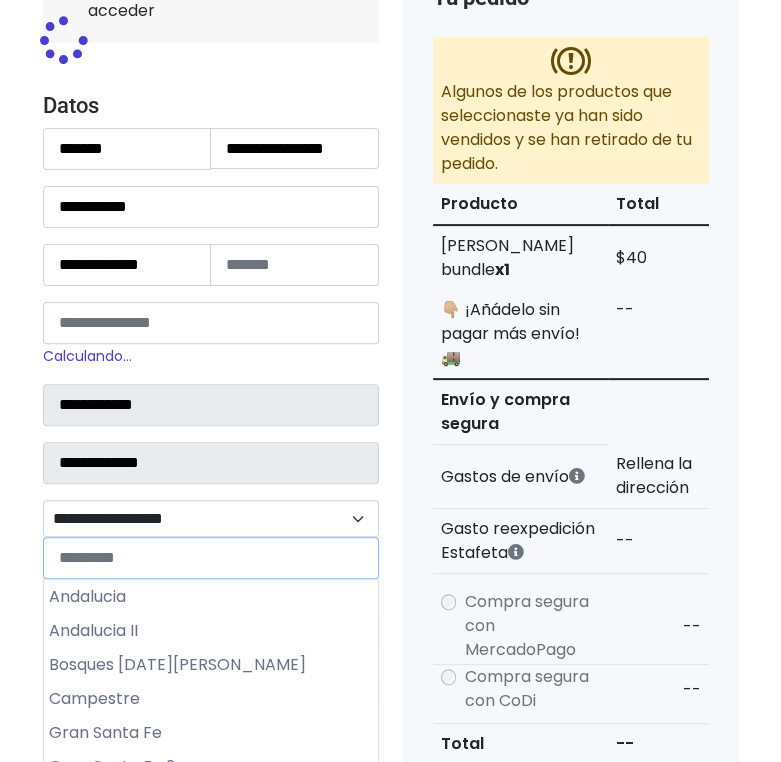click on "**********" at bounding box center (211, 519) 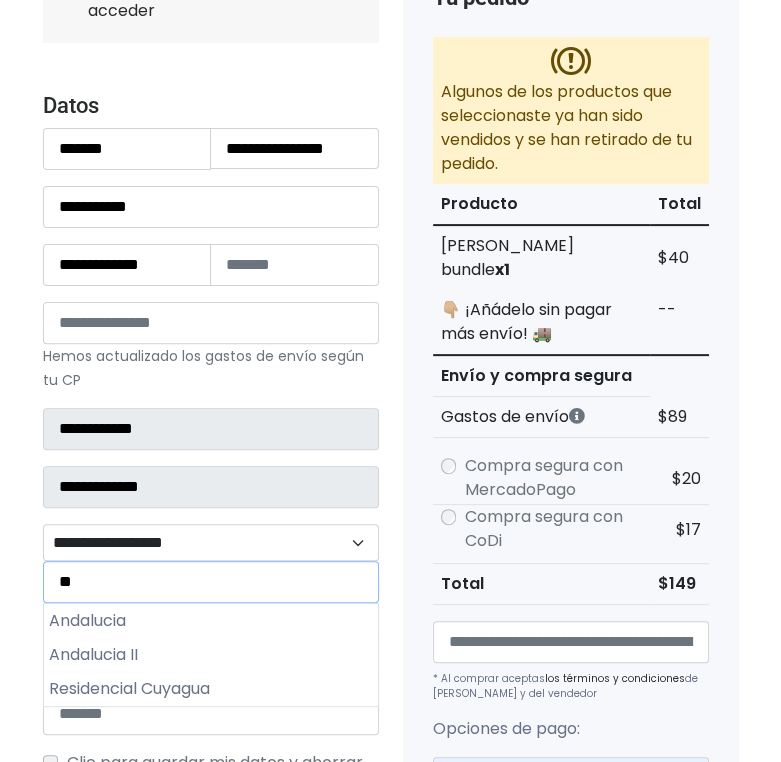 type on "*" 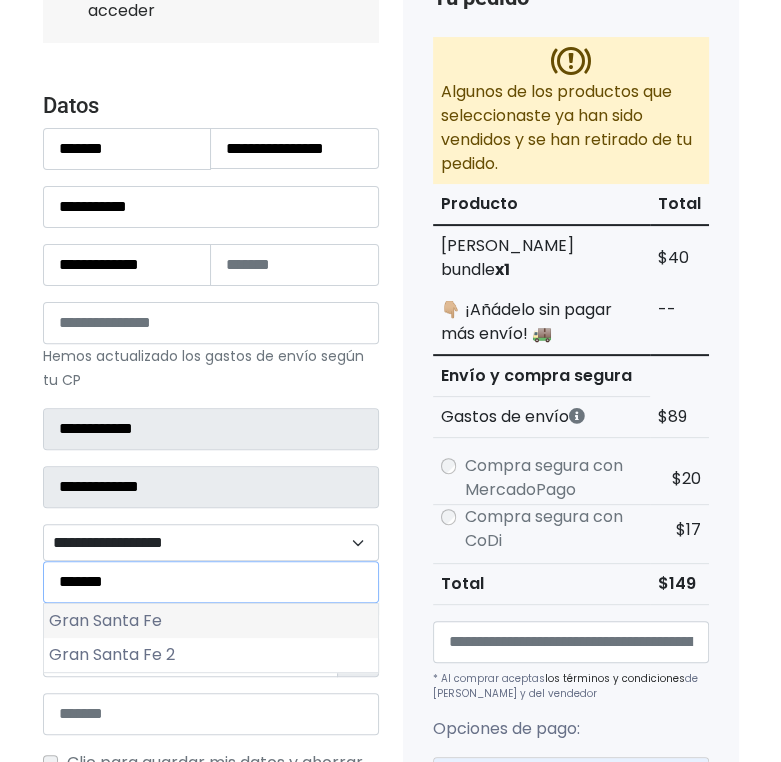 type on "*******" 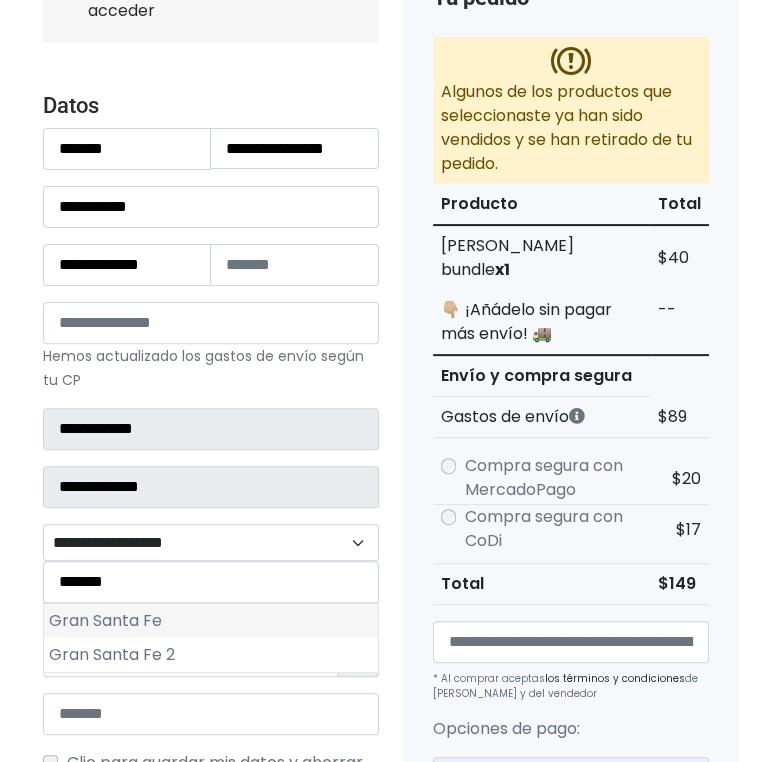 click on "Gran Santa Fe" at bounding box center (211, 621) 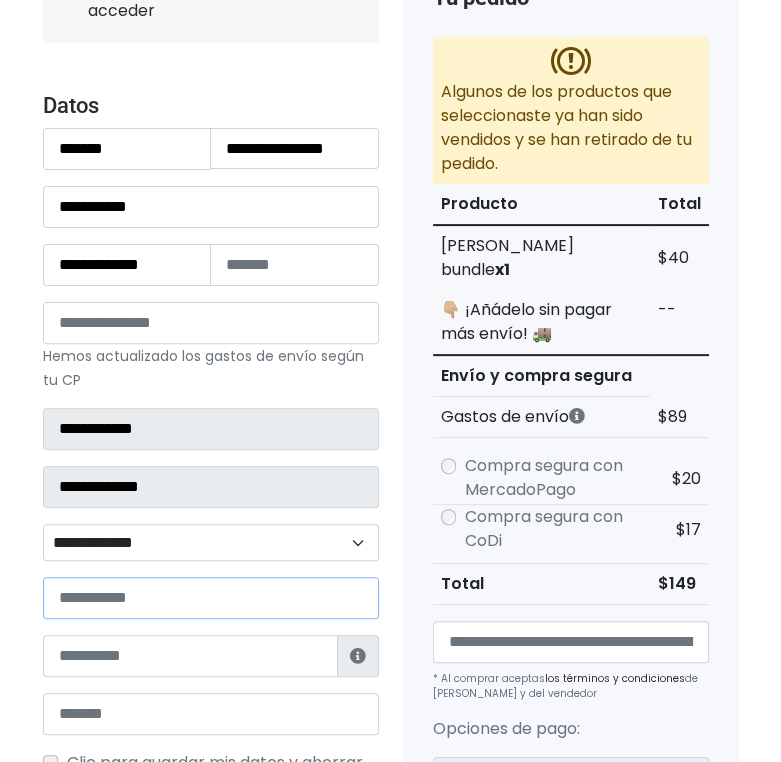 click at bounding box center (211, 598) 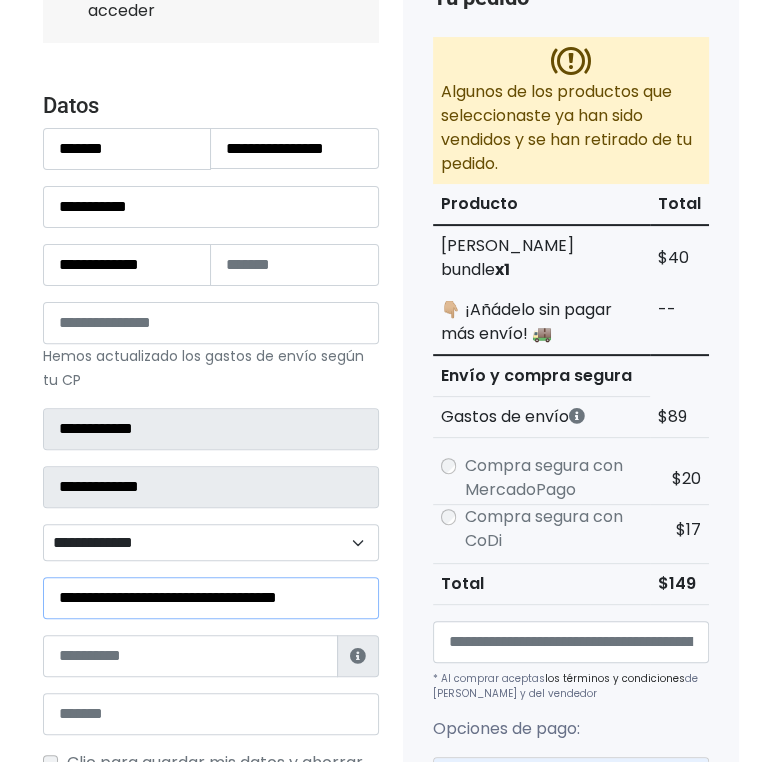 type on "**********" 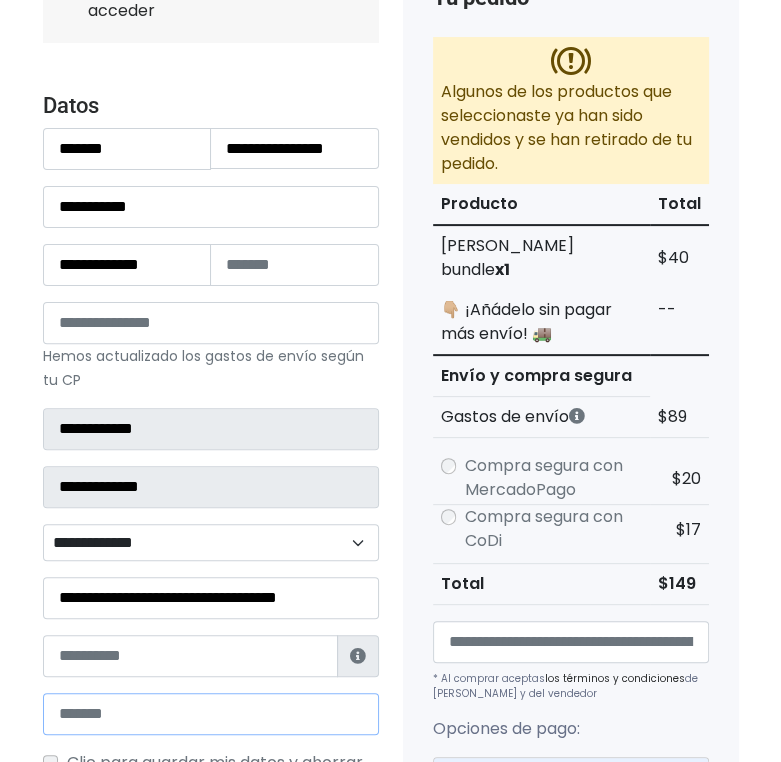 click at bounding box center (211, 714) 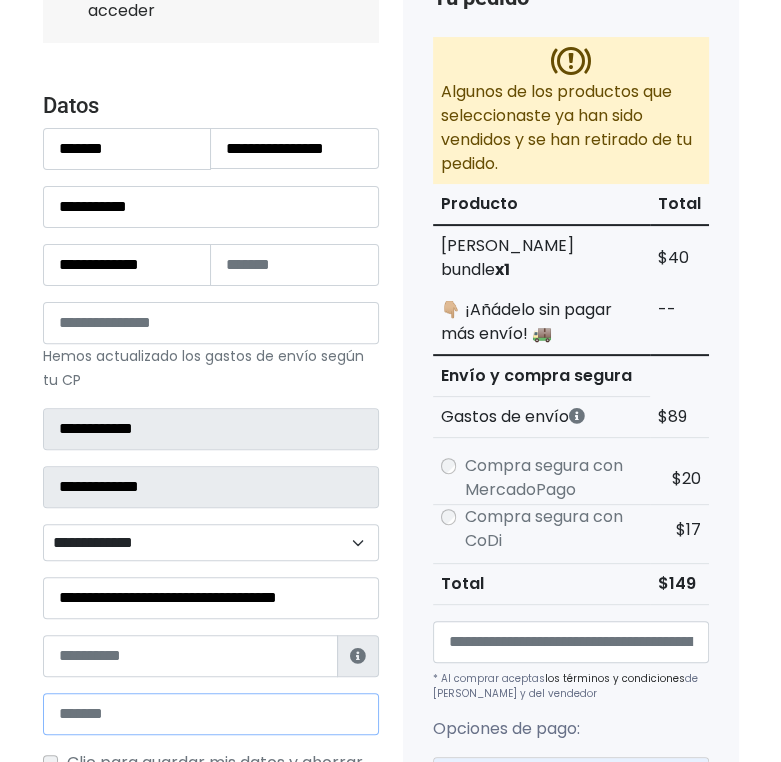 paste on "**********" 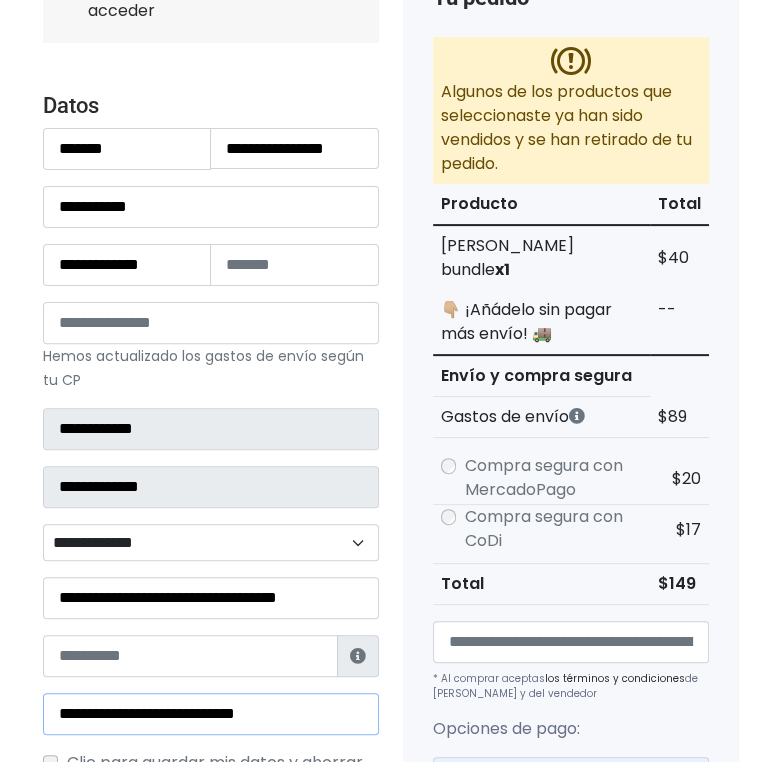 type on "**********" 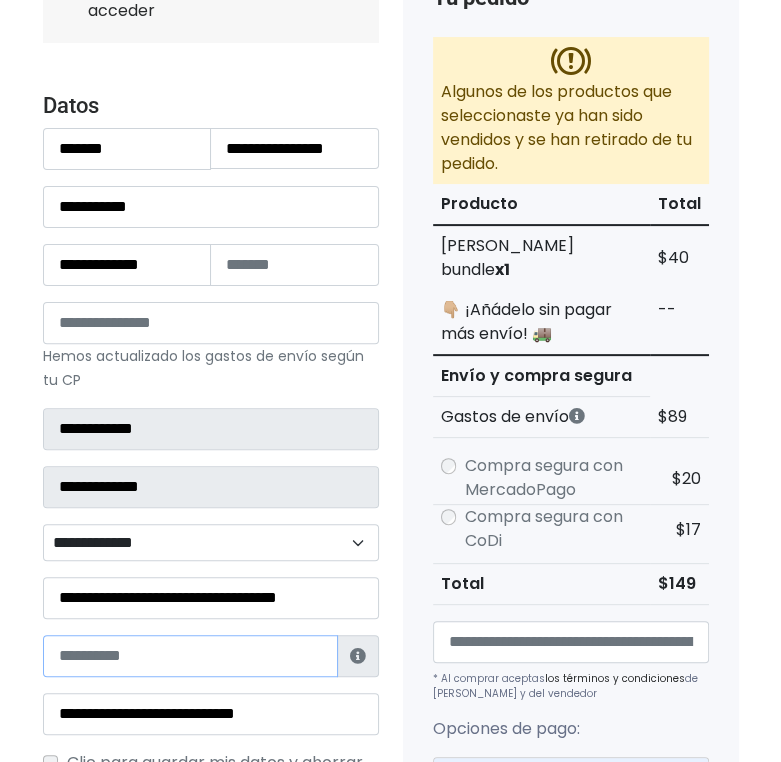 click at bounding box center [190, 656] 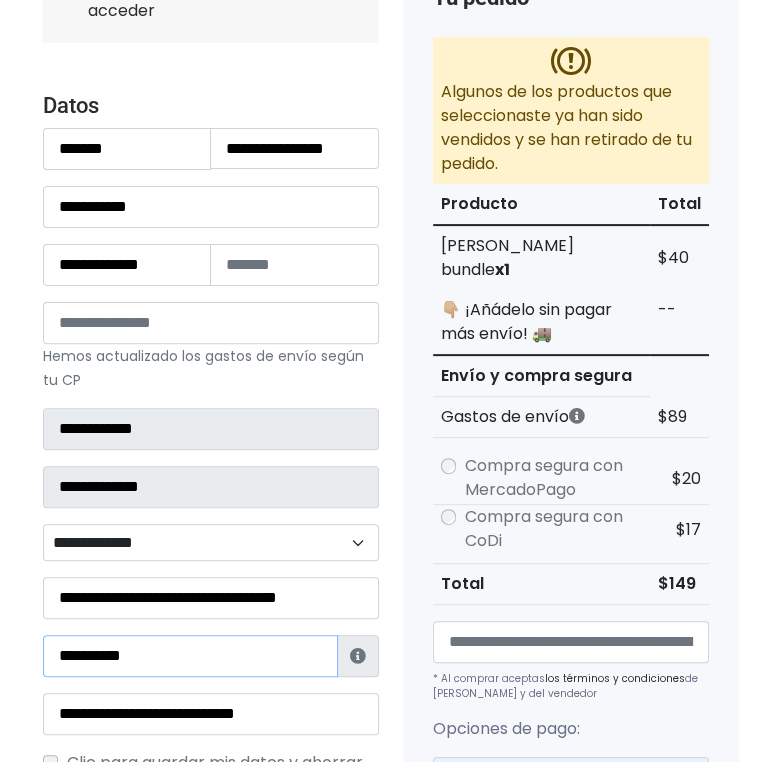 type on "**********" 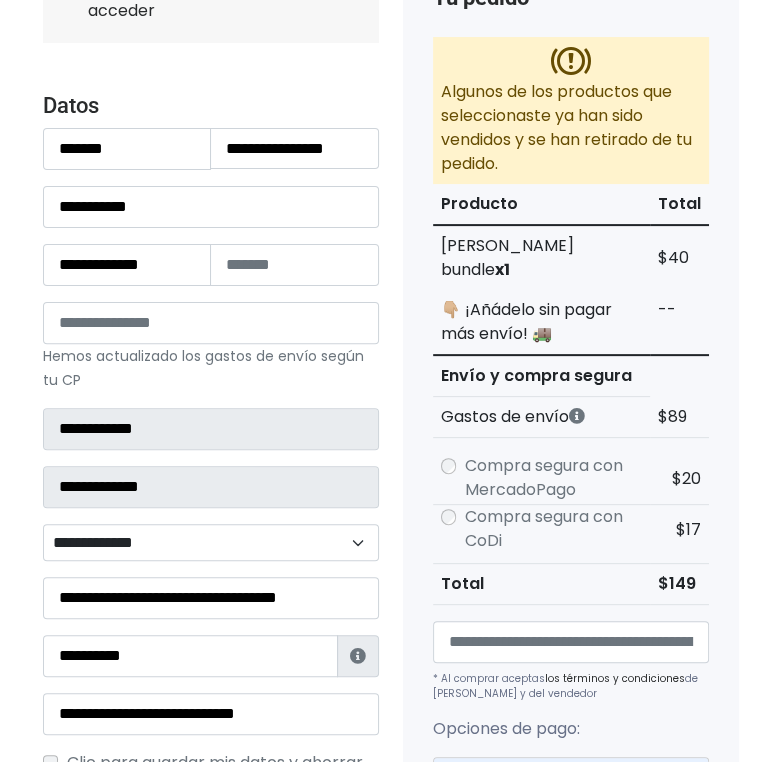 click on "Tu pedido
Algunos de los productos que seleccionaste ya han sido vendidos y se han retirado de tu pedido.
Producto
Total
andrea s. bundle  x1
$40 Envío y compra segura $89 $0" at bounding box center (571, 812) 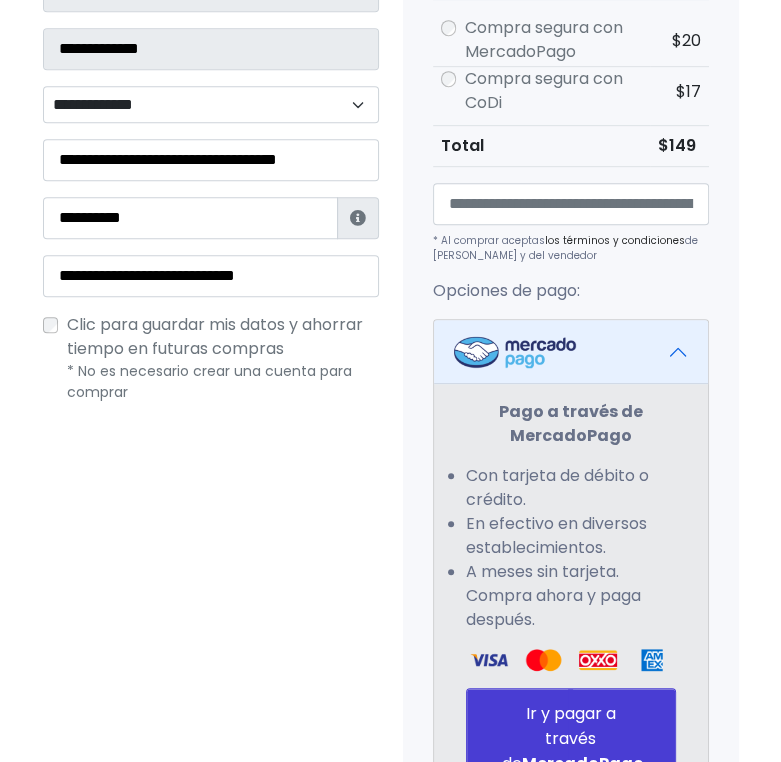 scroll, scrollTop: 750, scrollLeft: 0, axis: vertical 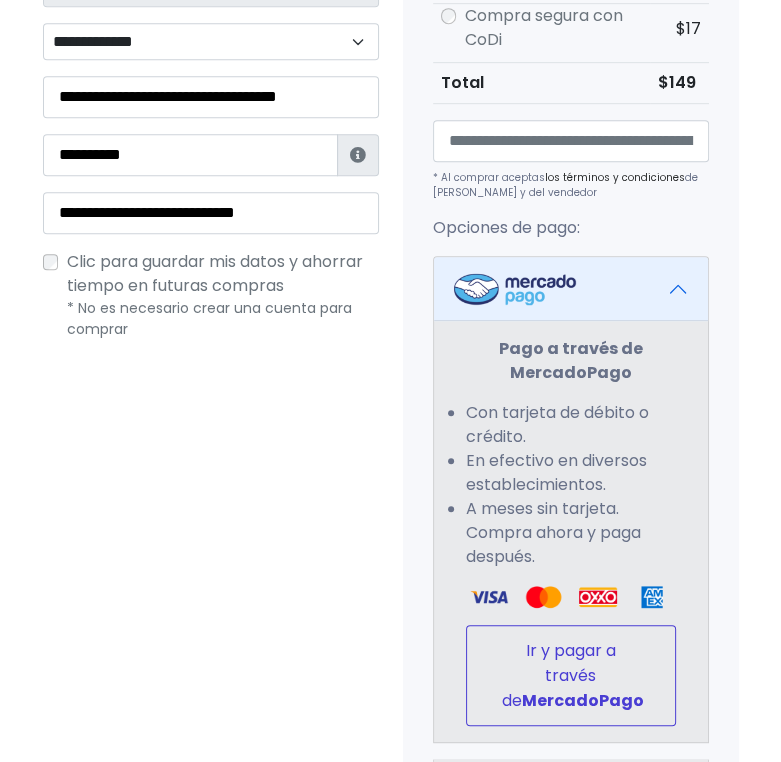 click on "Ir y pagar a través de  MercadoPago" at bounding box center [571, 675] 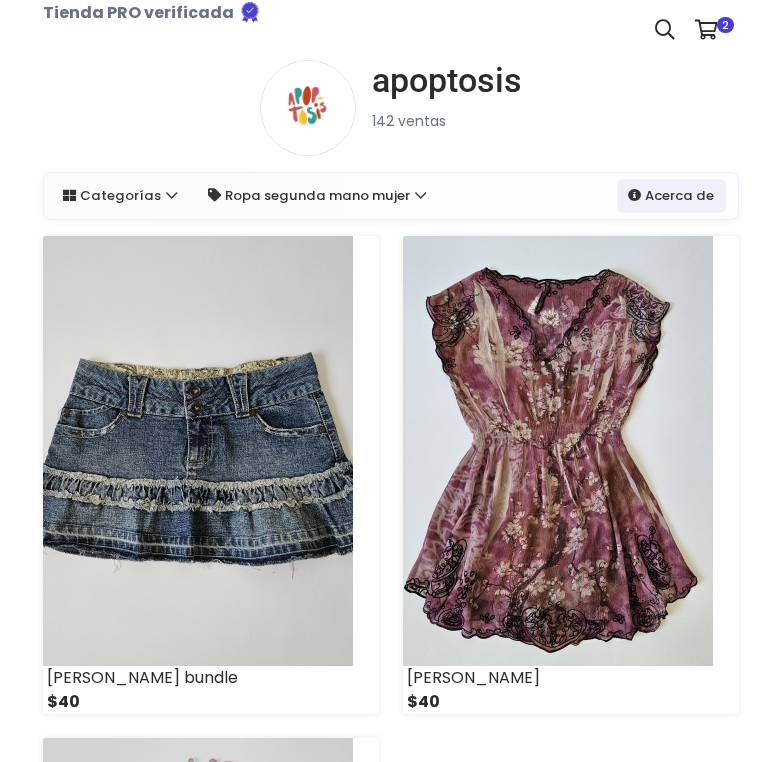scroll, scrollTop: 0, scrollLeft: 0, axis: both 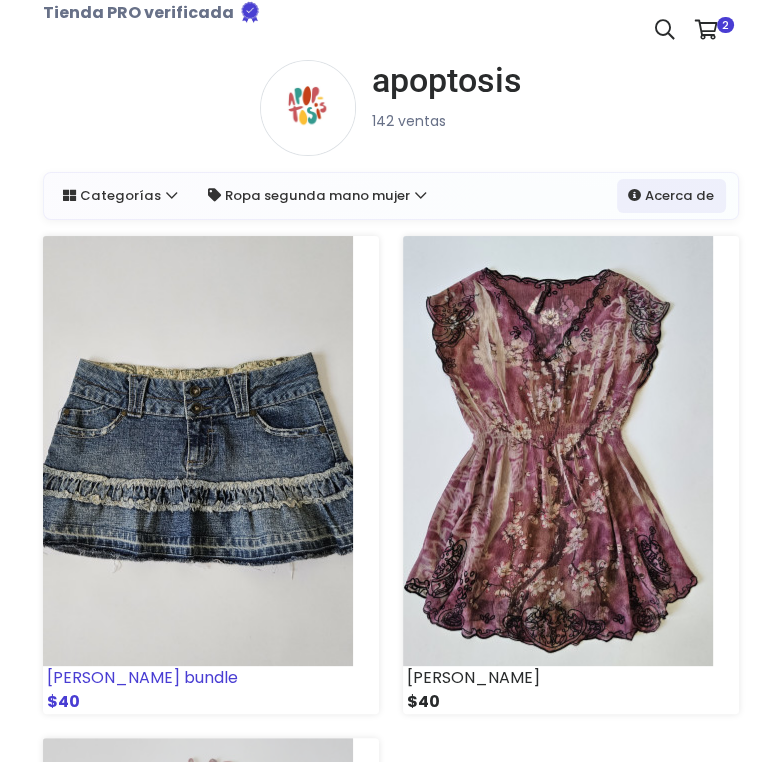 drag, startPoint x: 0, startPoint y: 0, endPoint x: 249, endPoint y: 467, distance: 529.2353 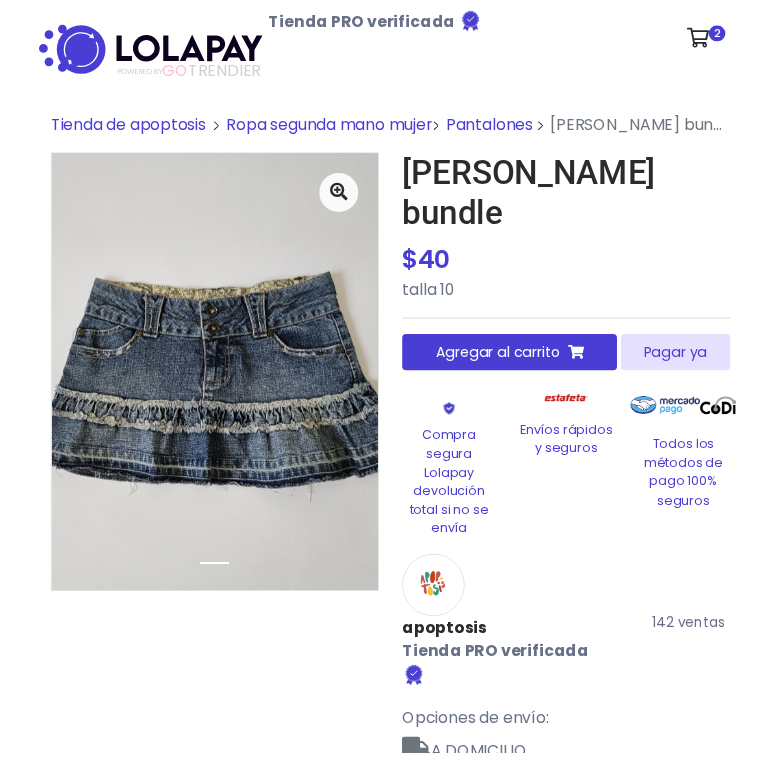 scroll, scrollTop: 0, scrollLeft: 0, axis: both 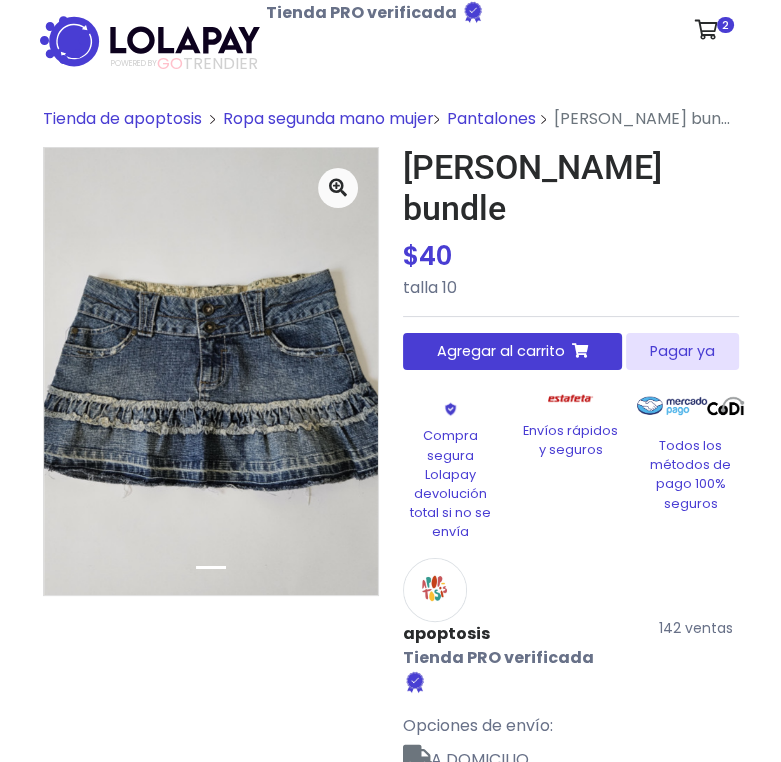 click on "Pagar ya" at bounding box center (682, 351) 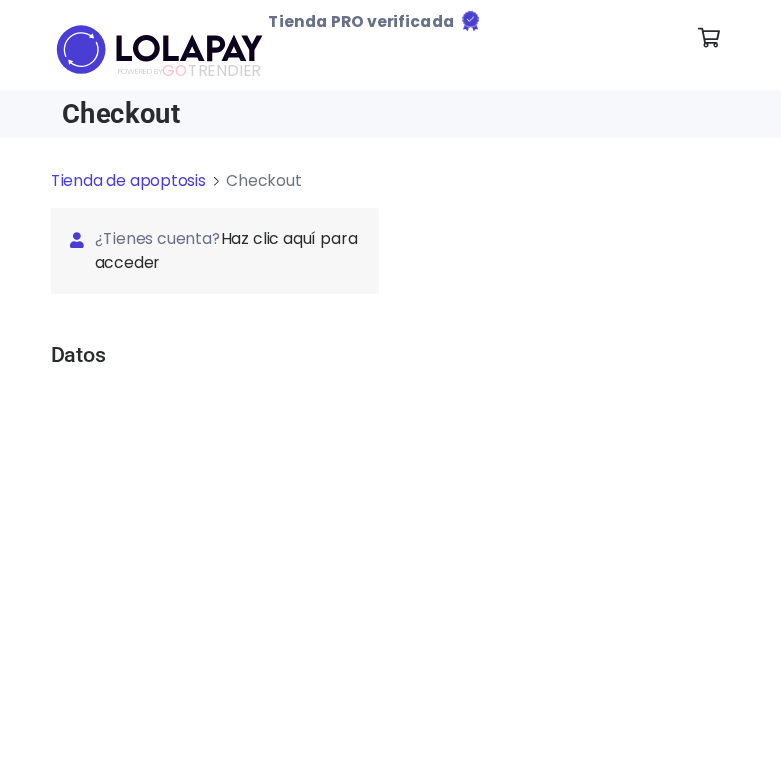 scroll, scrollTop: 0, scrollLeft: 0, axis: both 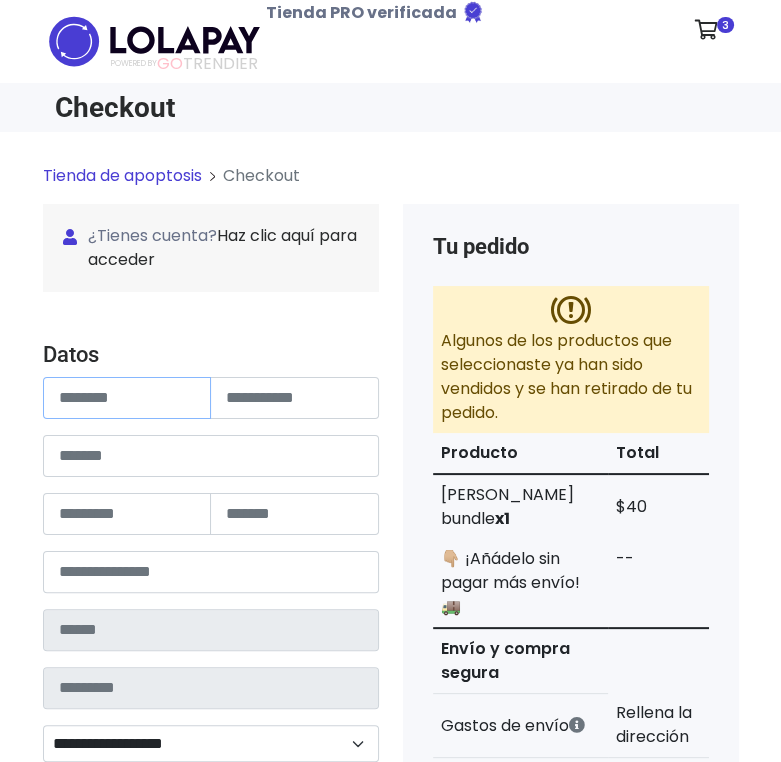 click at bounding box center (127, 398) 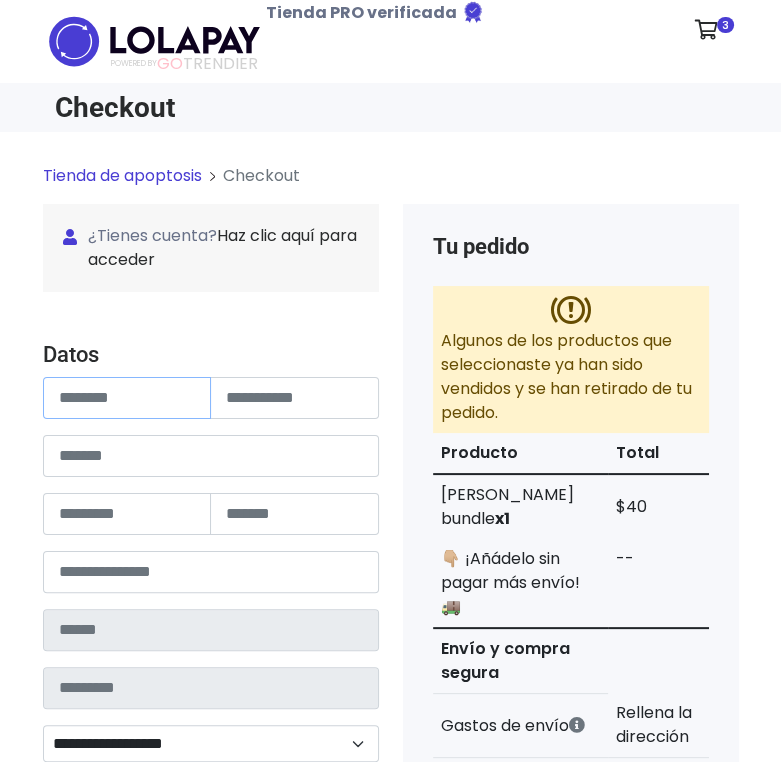 paste on "******" 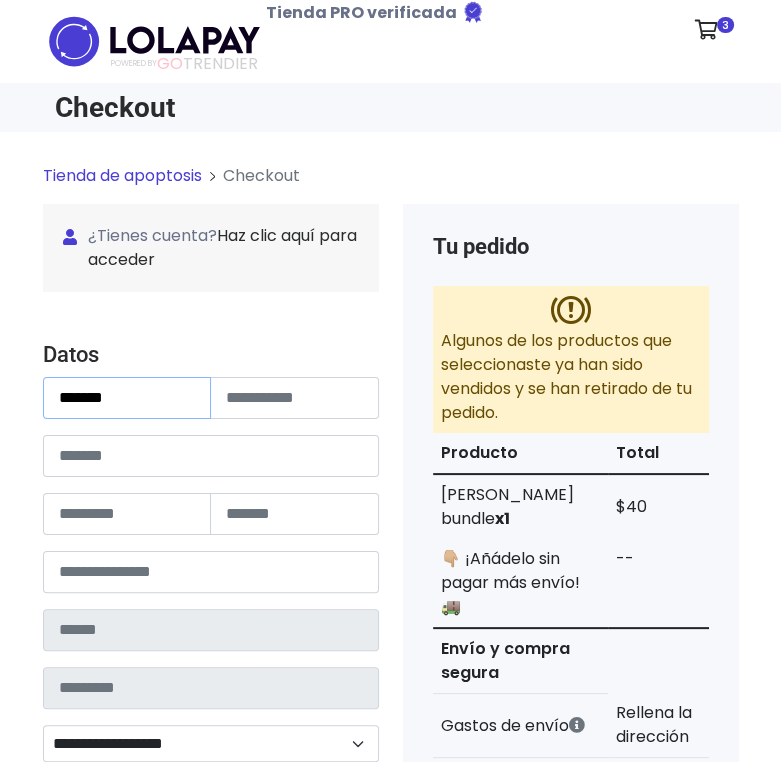 type on "******" 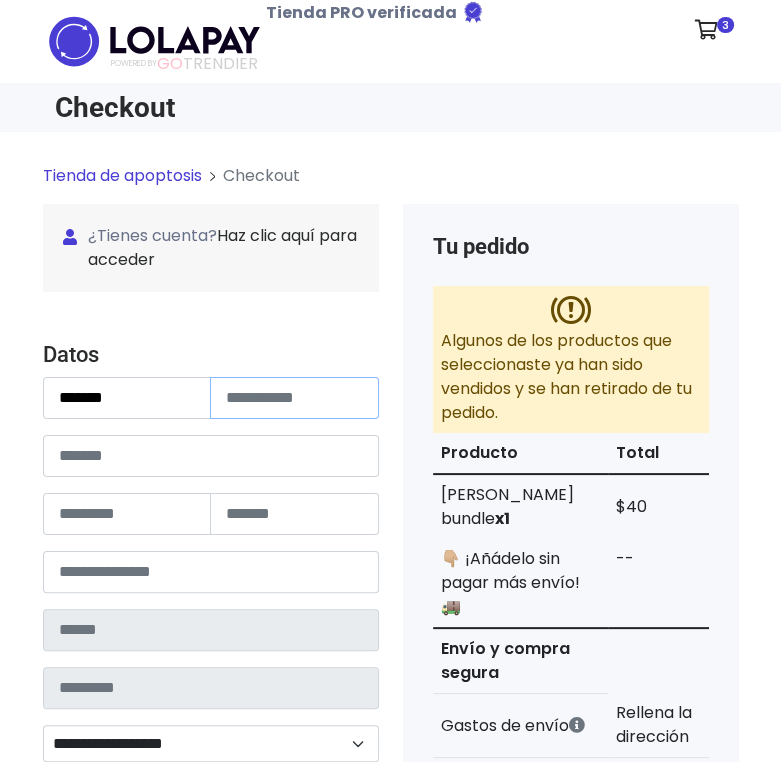 click at bounding box center (294, 398) 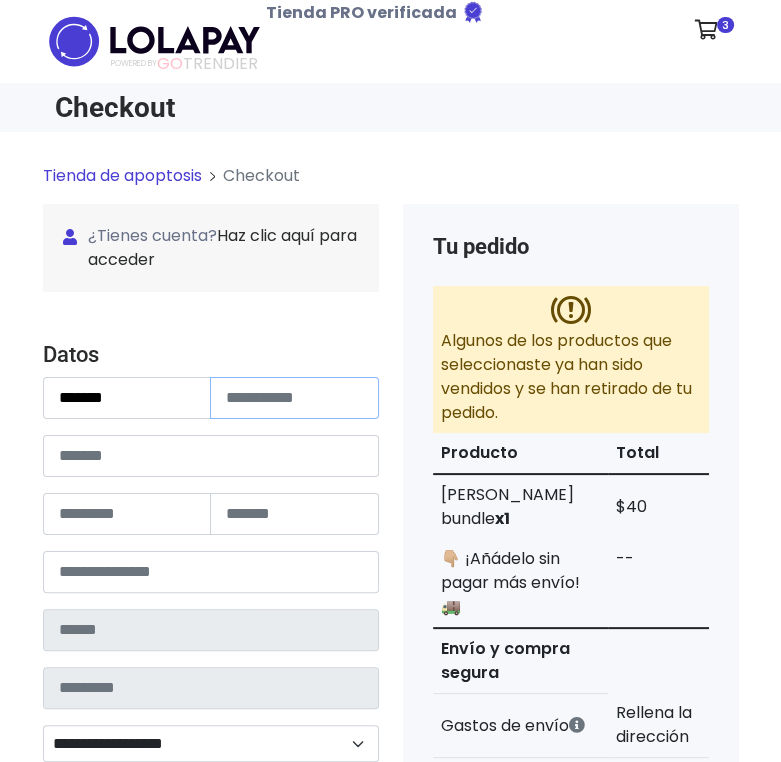 paste on "**********" 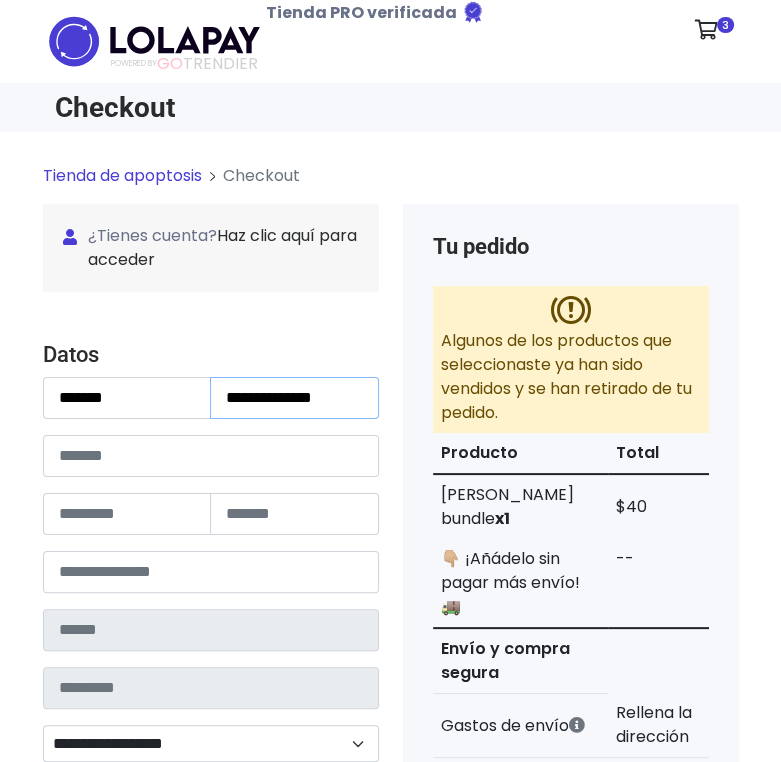 type on "**********" 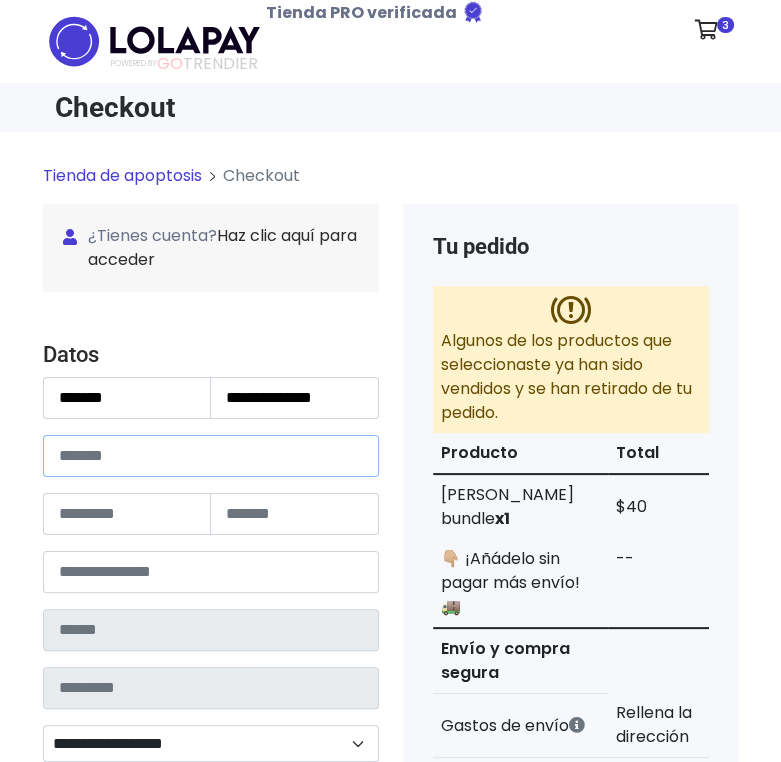 click at bounding box center (211, 456) 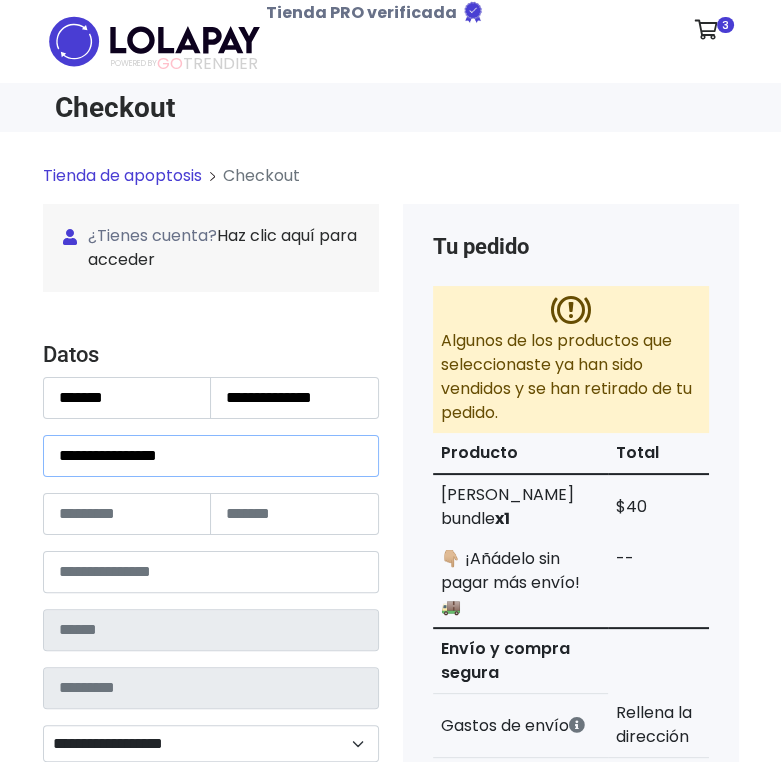 type on "**********" 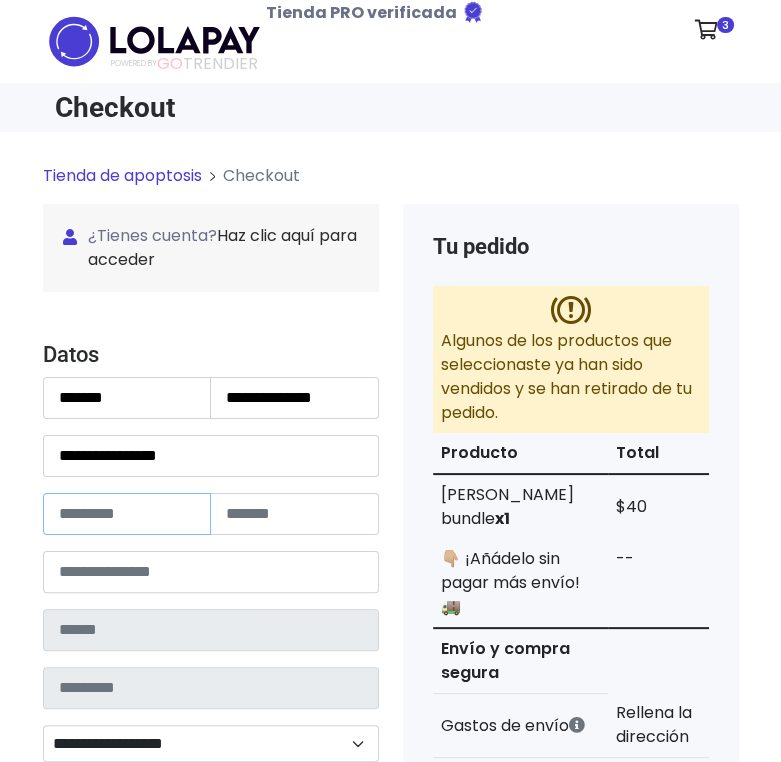 click at bounding box center (127, 514) 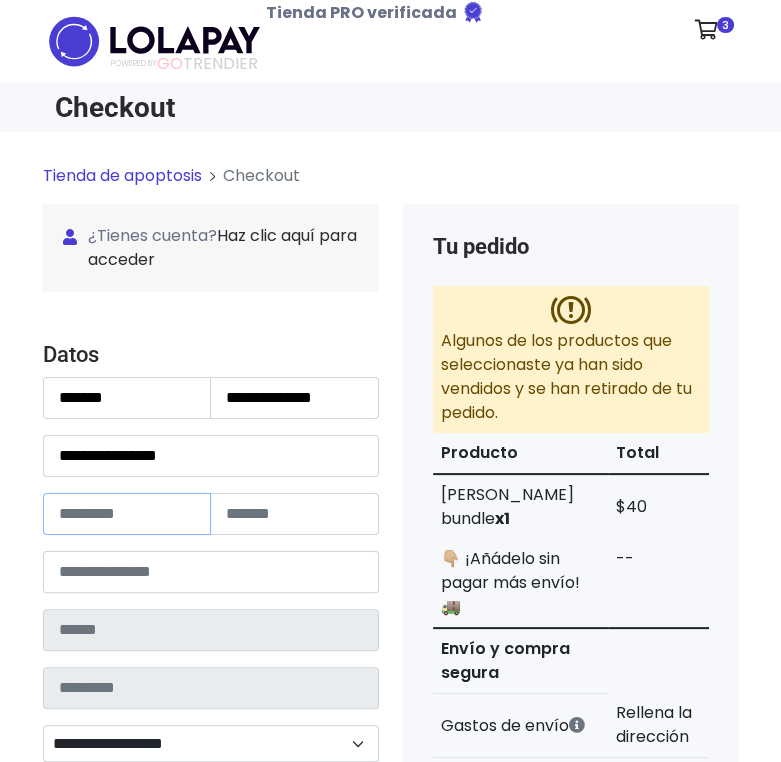 paste on "****" 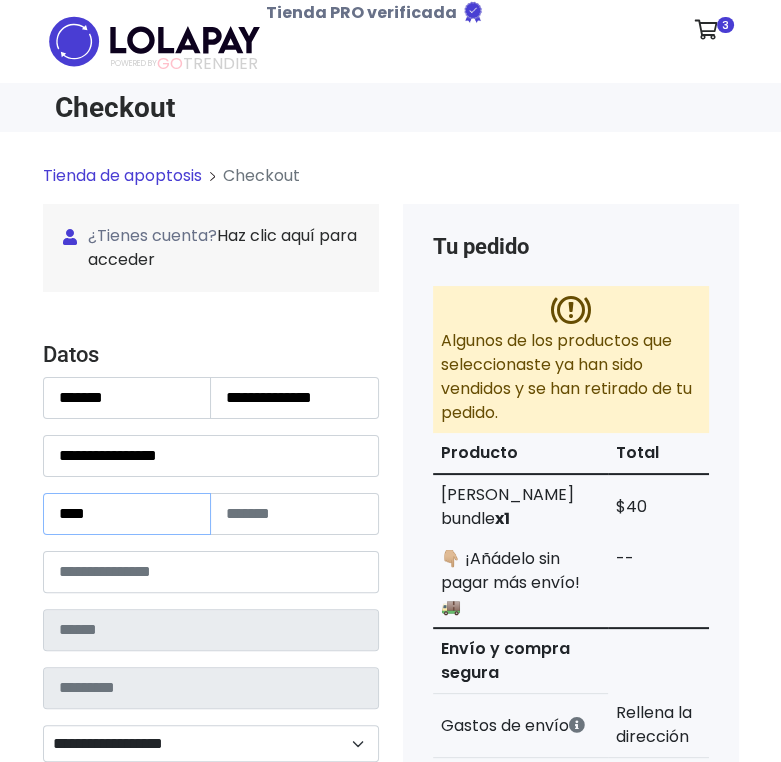 type on "****" 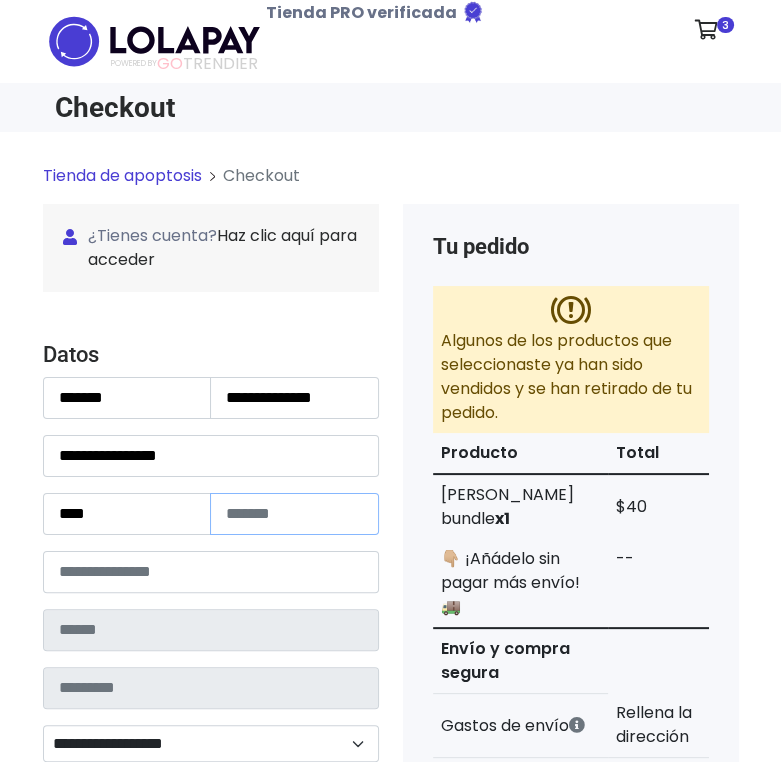 click at bounding box center (294, 514) 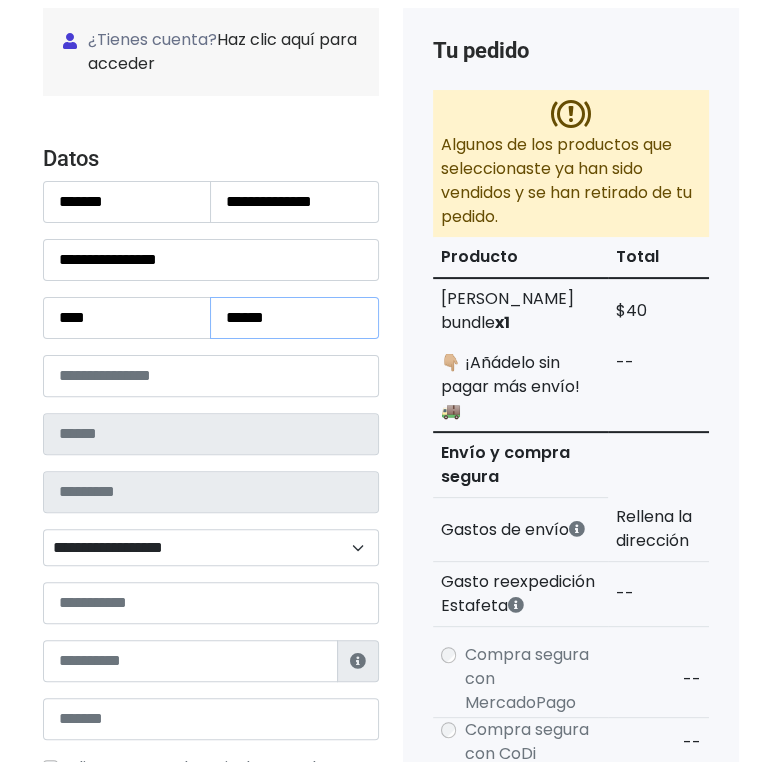 scroll, scrollTop: 249, scrollLeft: 0, axis: vertical 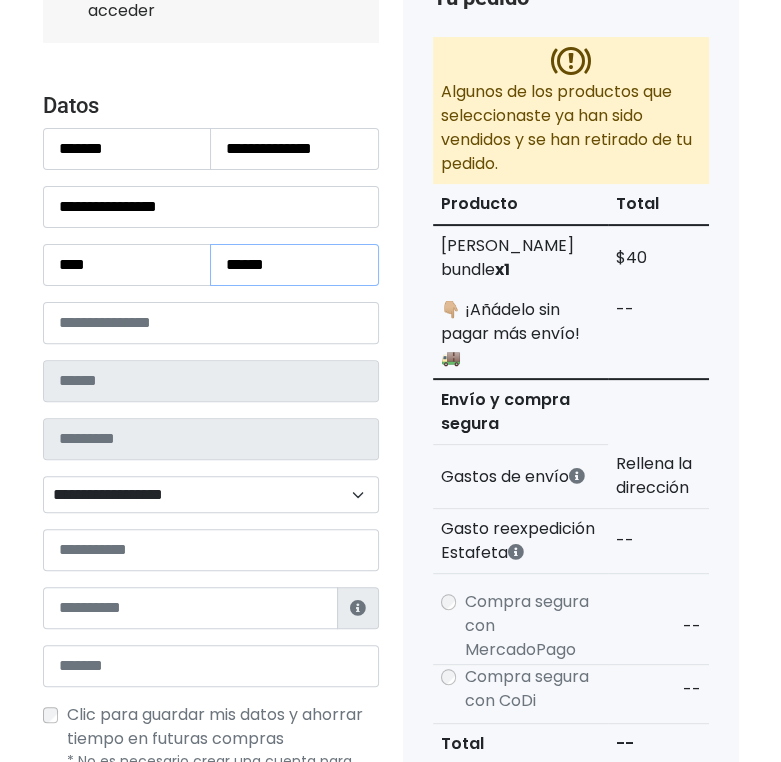 type on "******" 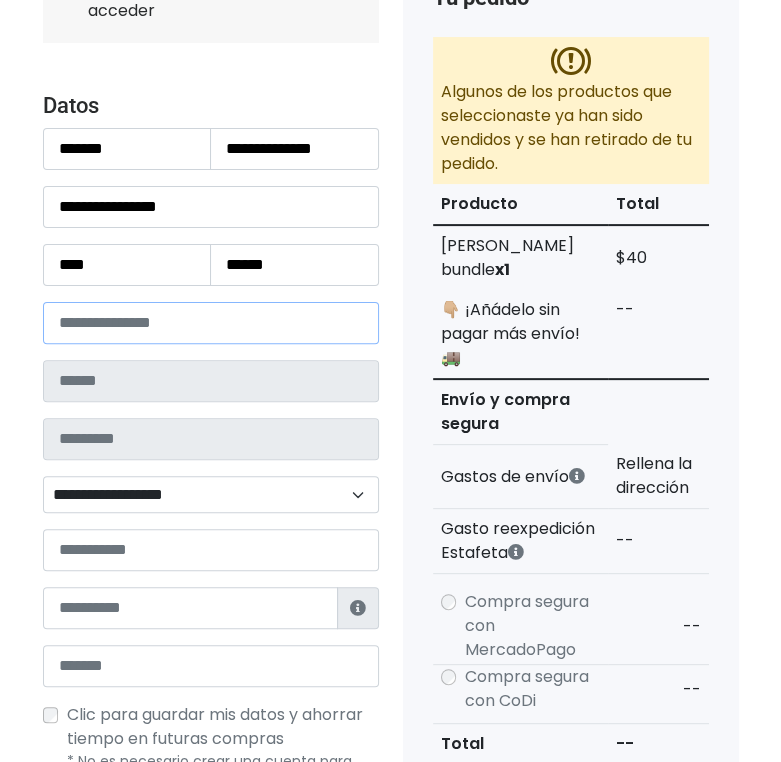 click at bounding box center [211, 323] 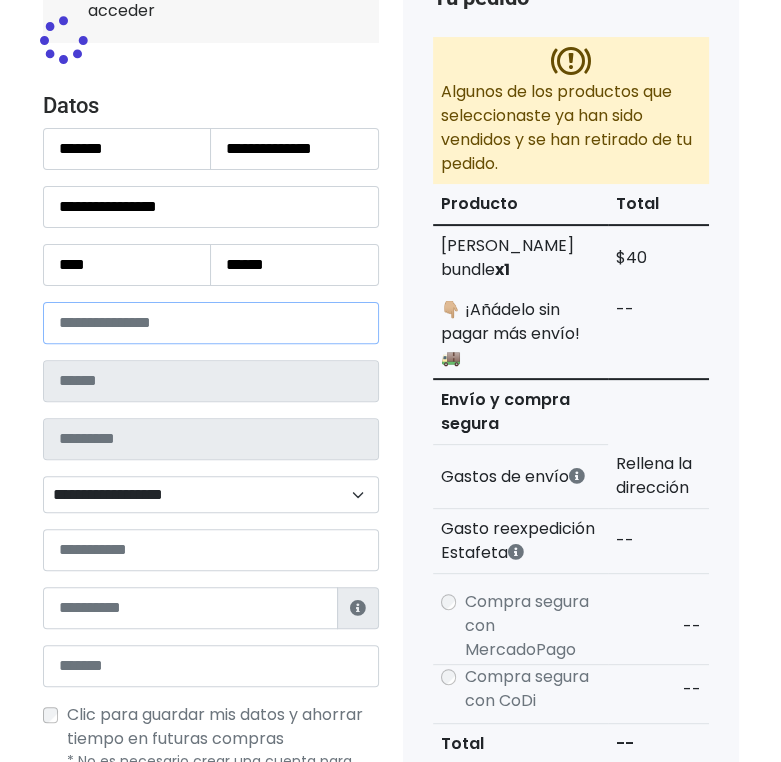 type on "**********" 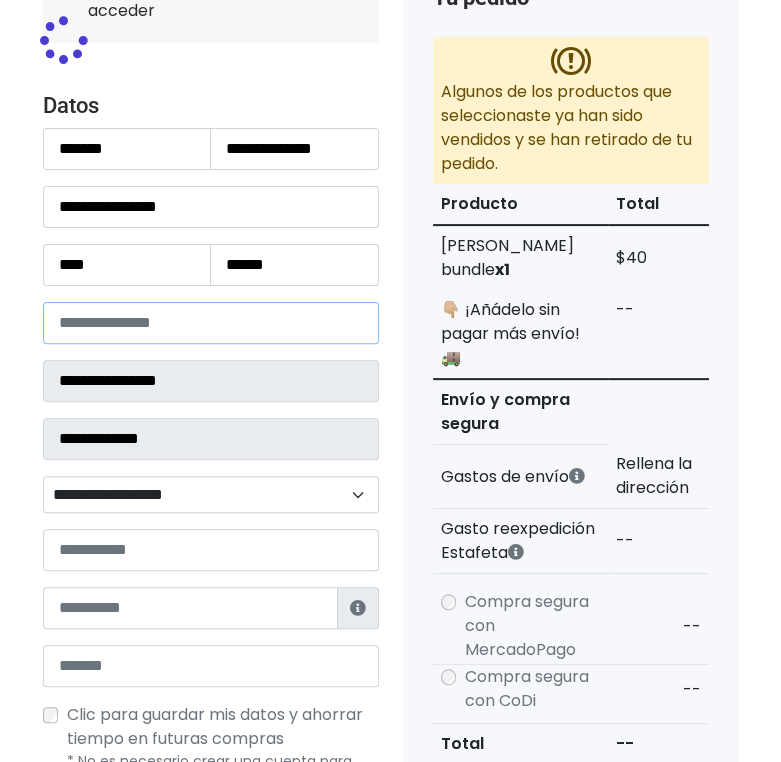 select 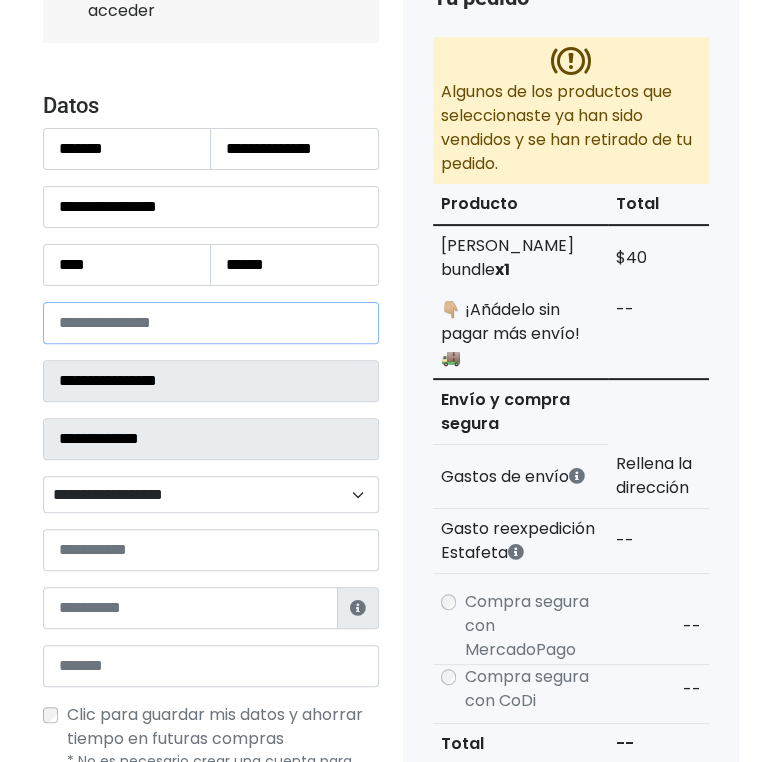 scroll, scrollTop: 375, scrollLeft: 0, axis: vertical 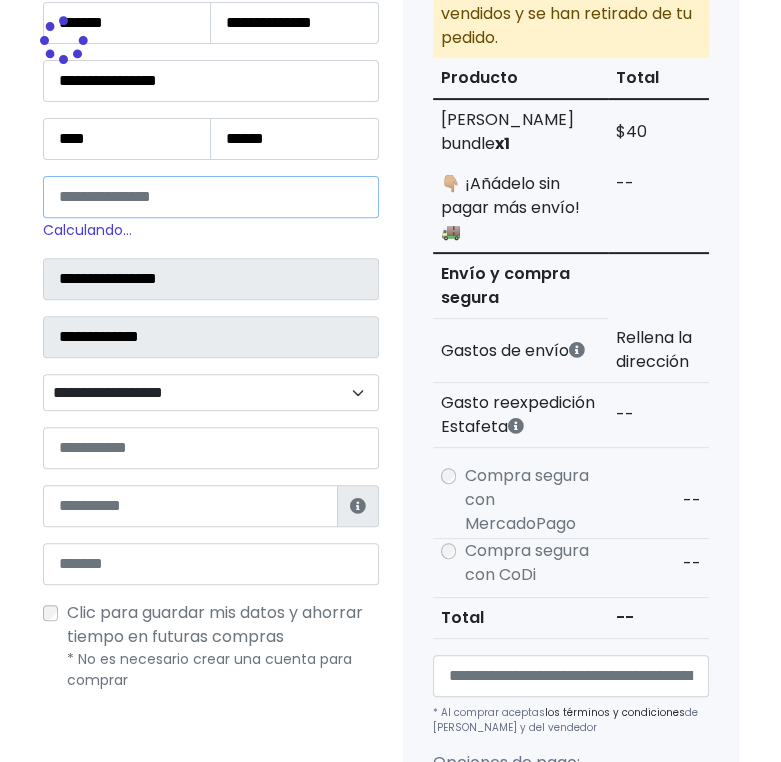 type on "*****" 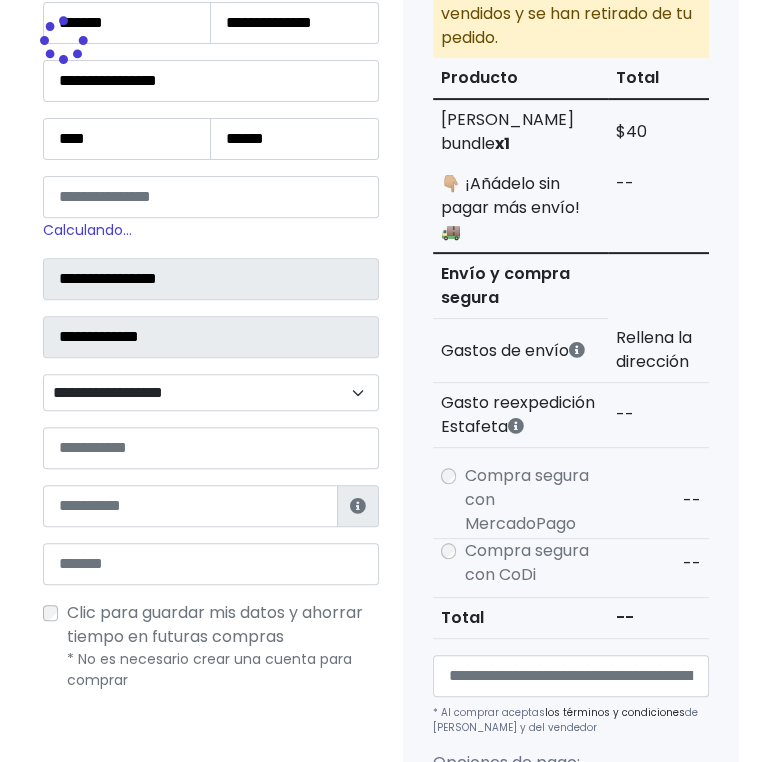 click on "**********" at bounding box center [211, 393] 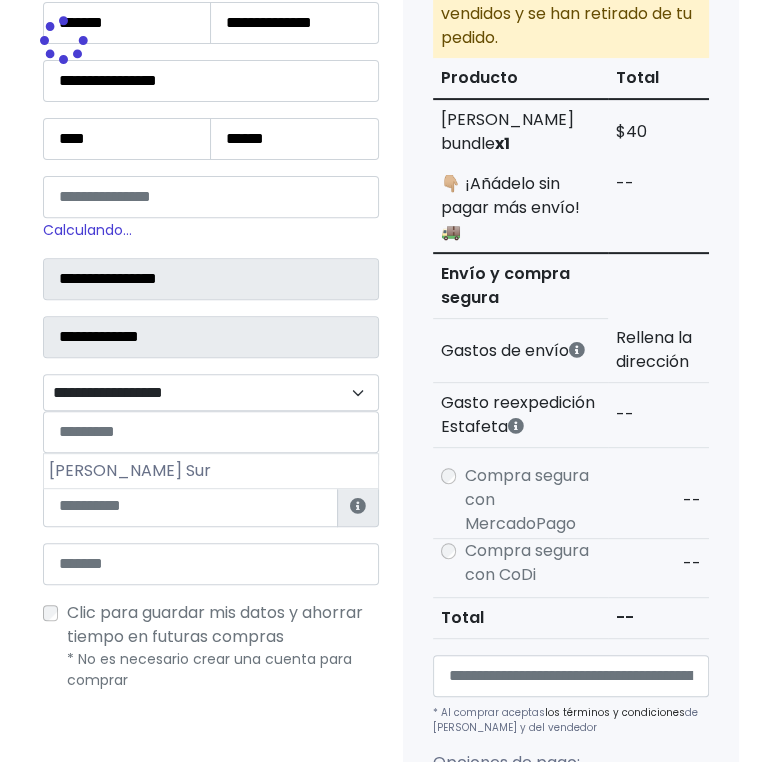 click on "**********" at bounding box center [211, 265] 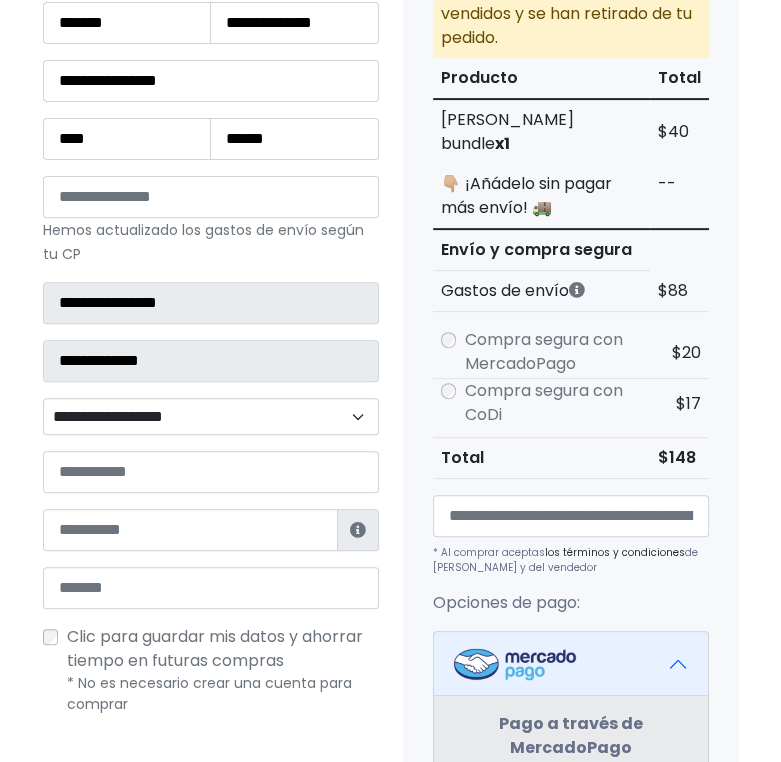 click on "**********" at bounding box center [211, 417] 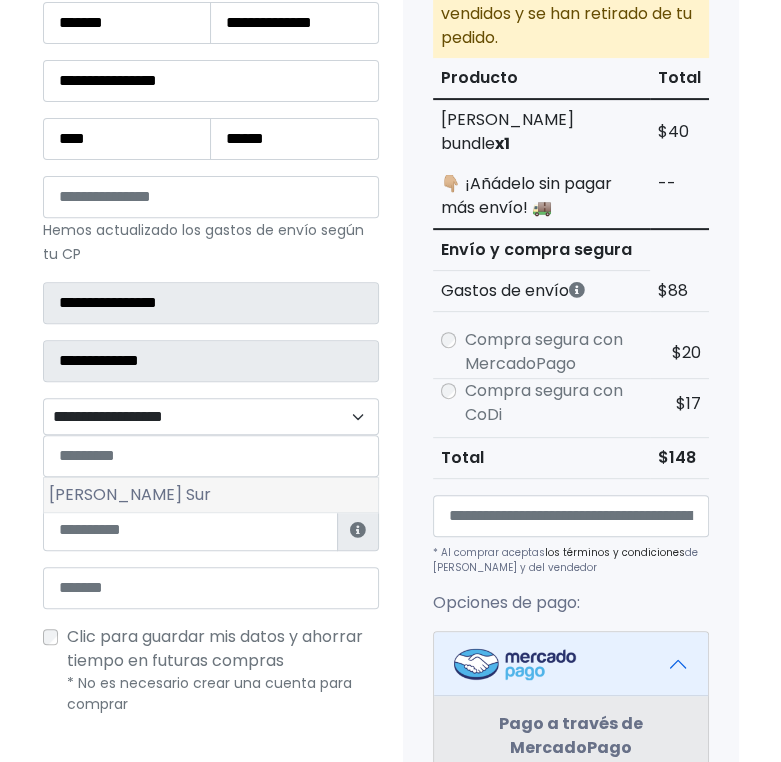 click on "[PERSON_NAME] Sur" at bounding box center [211, 495] 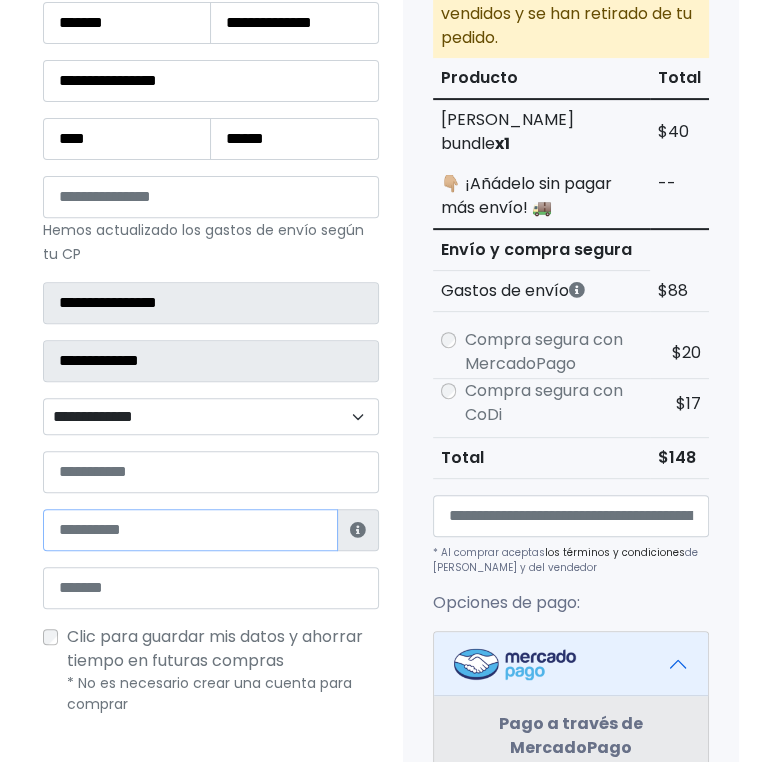 click at bounding box center (190, 530) 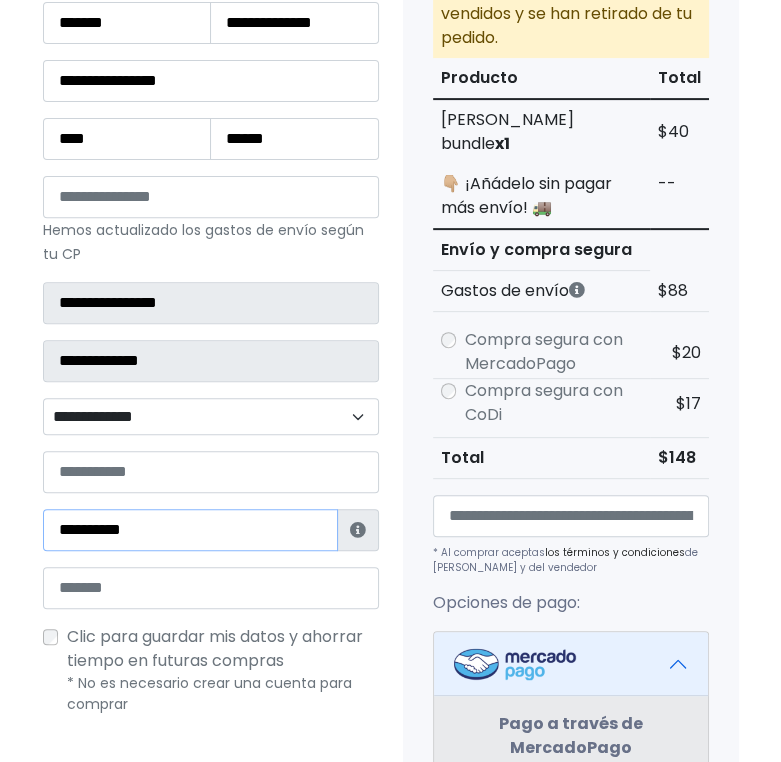 type on "**********" 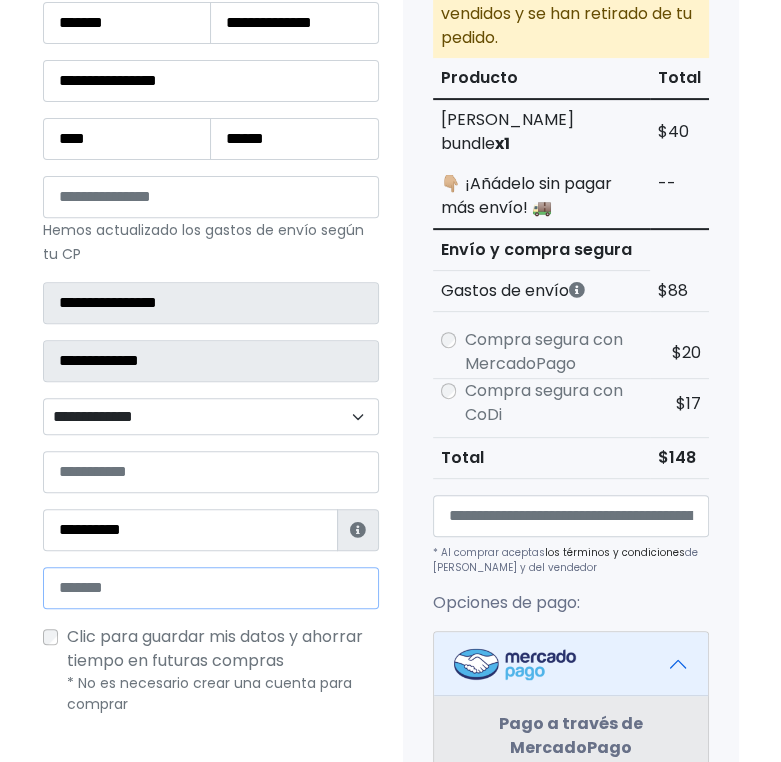 click at bounding box center [211, 588] 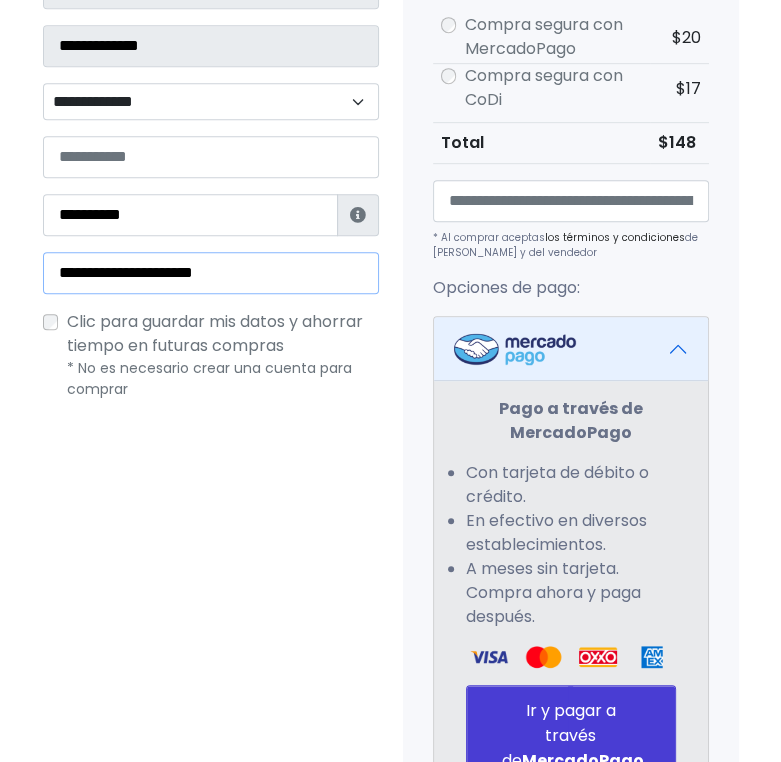 scroll, scrollTop: 750, scrollLeft: 0, axis: vertical 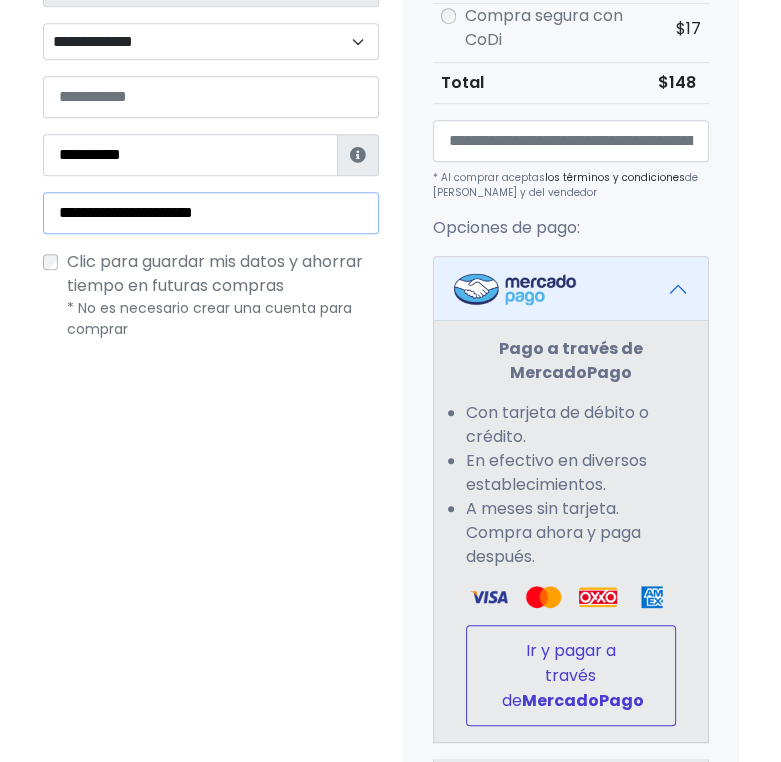 type on "**********" 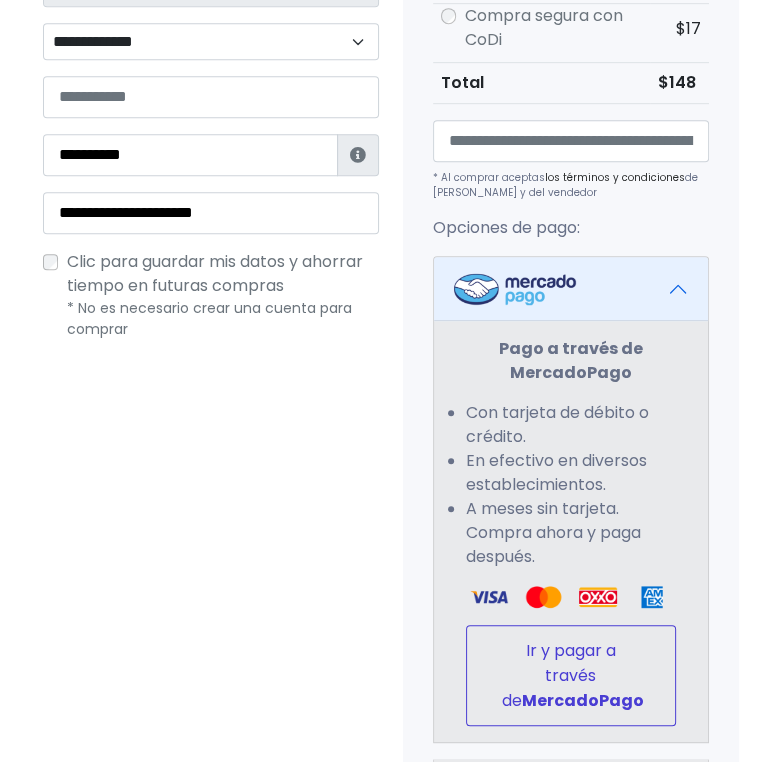 click on "Ir y pagar a través de  MercadoPago" at bounding box center [571, 675] 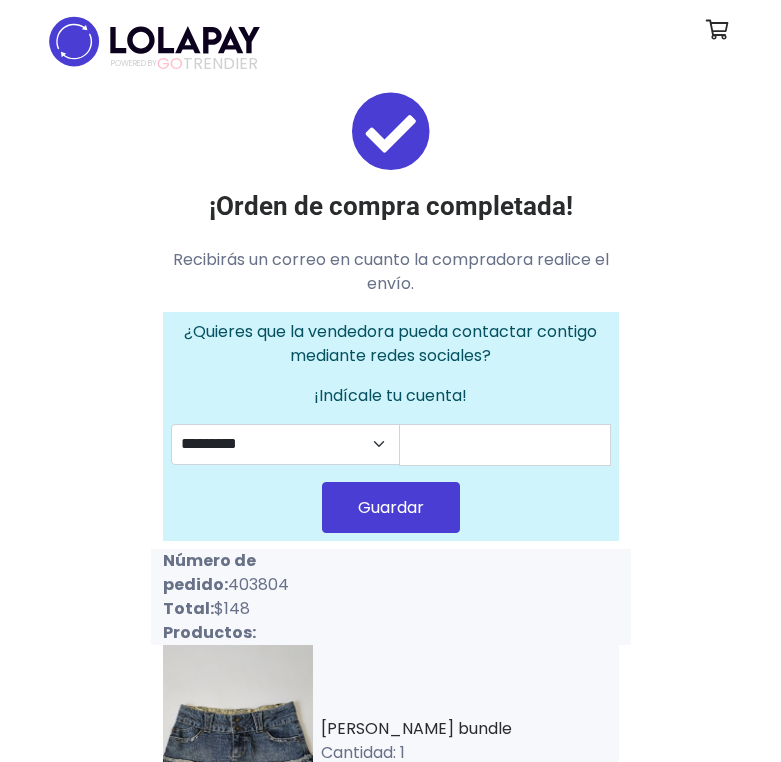 scroll, scrollTop: 0, scrollLeft: 0, axis: both 